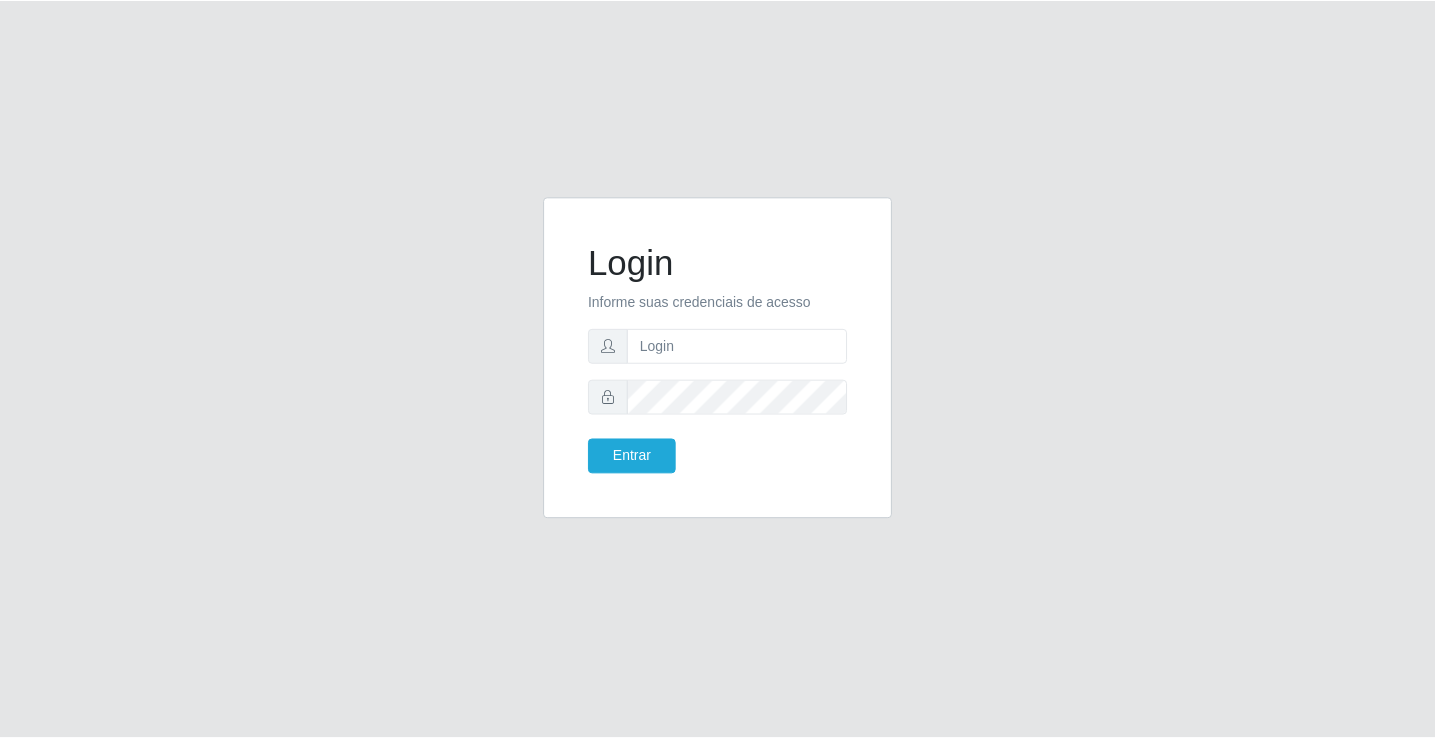 scroll, scrollTop: 0, scrollLeft: 0, axis: both 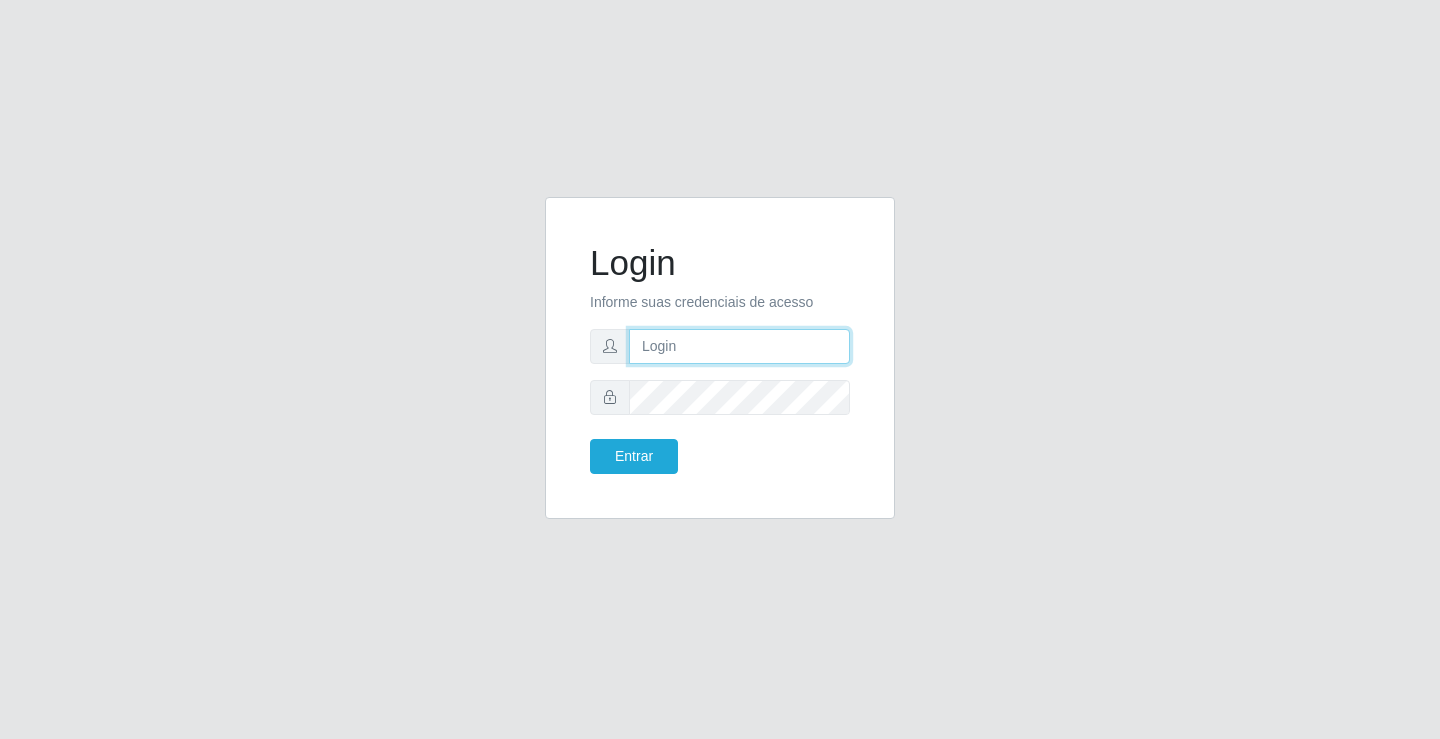 click at bounding box center [739, 346] 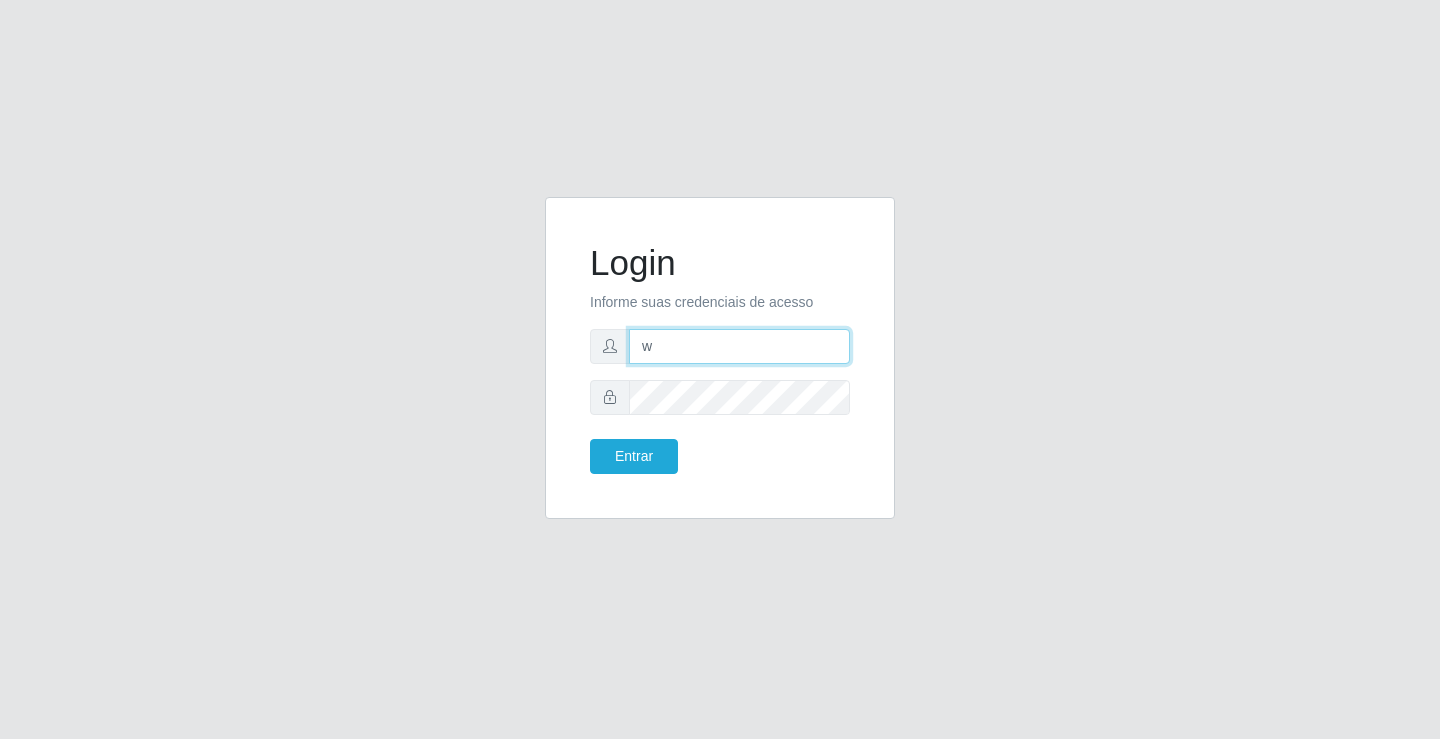 type on "[EMAIL]" 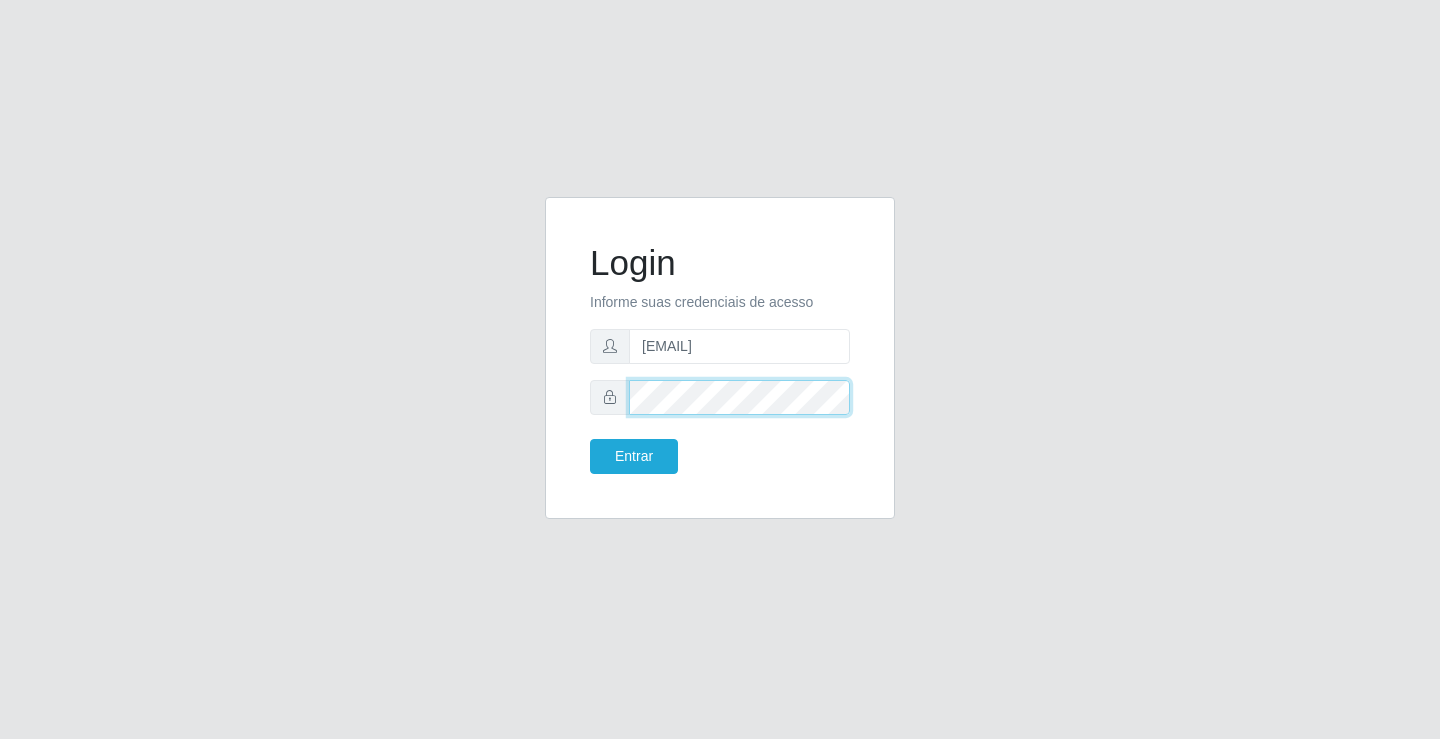 click on "Entrar" at bounding box center (634, 456) 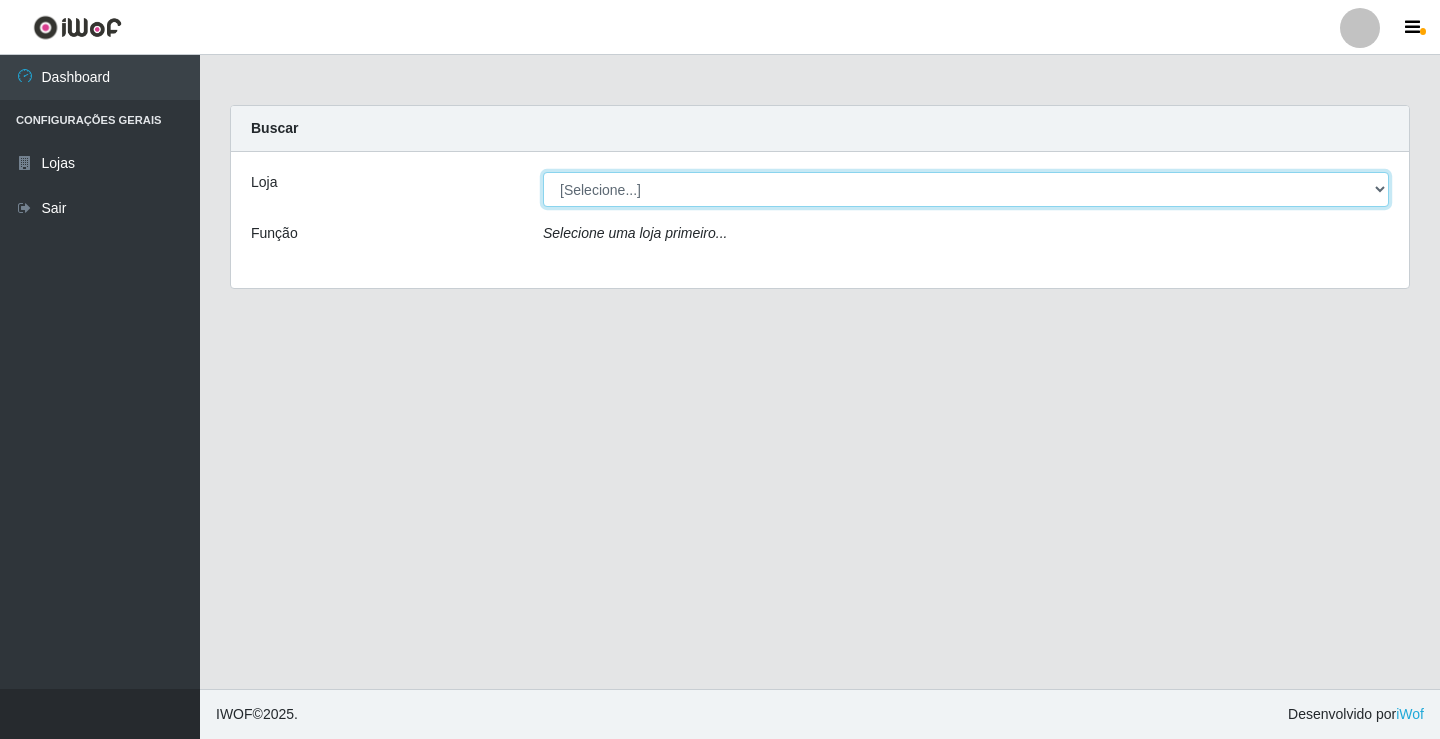 click on "[Selecione...] Ideal - [CITY]" at bounding box center [966, 189] 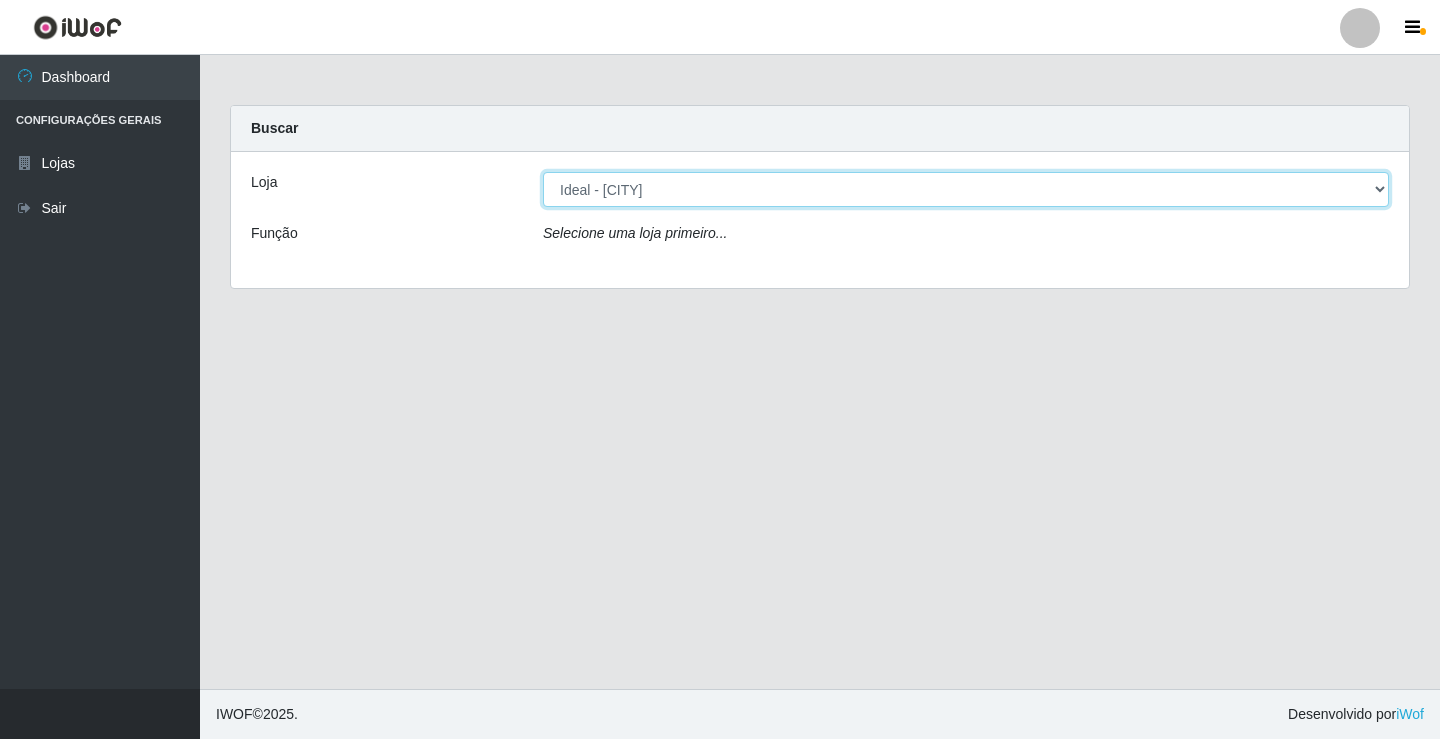 click on "[Selecione...] Ideal - [CITY]" at bounding box center (966, 189) 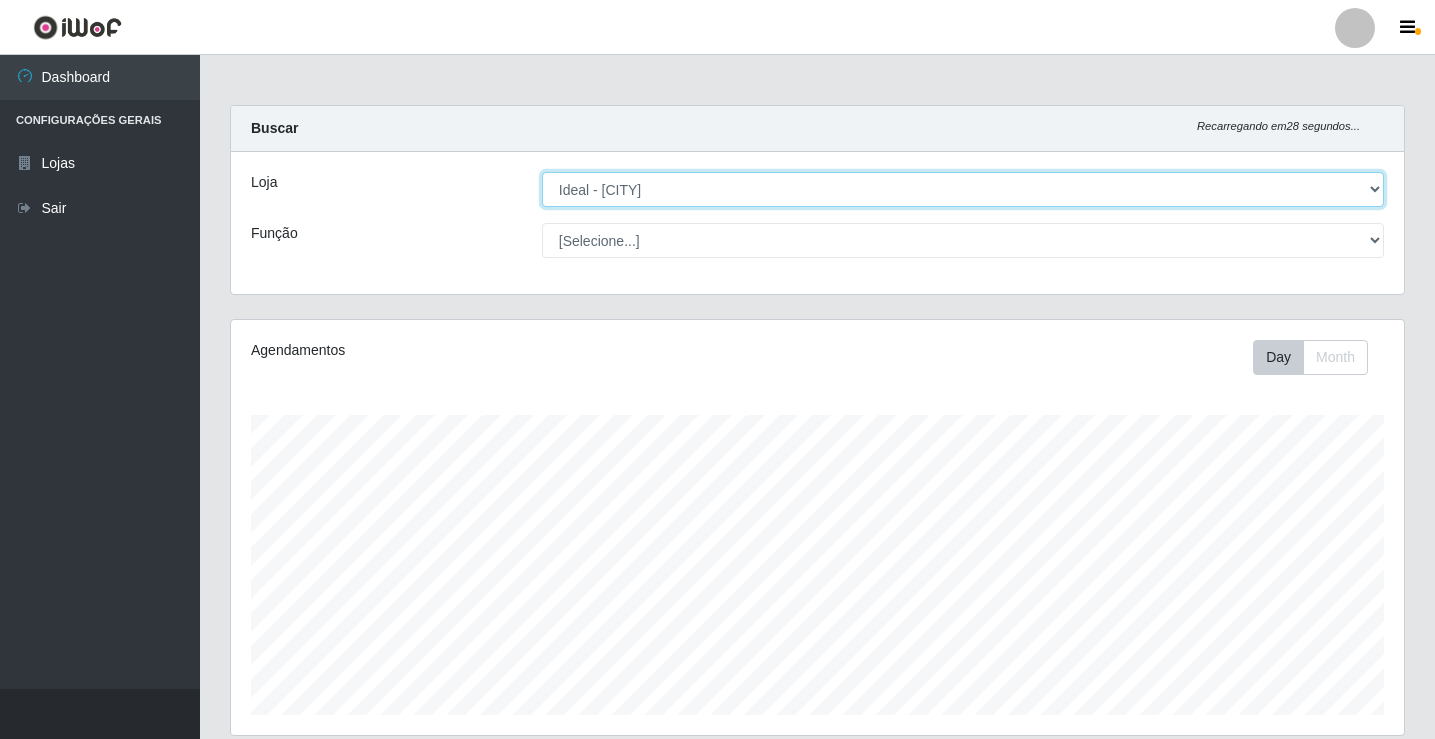 scroll, scrollTop: 999585, scrollLeft: 998827, axis: both 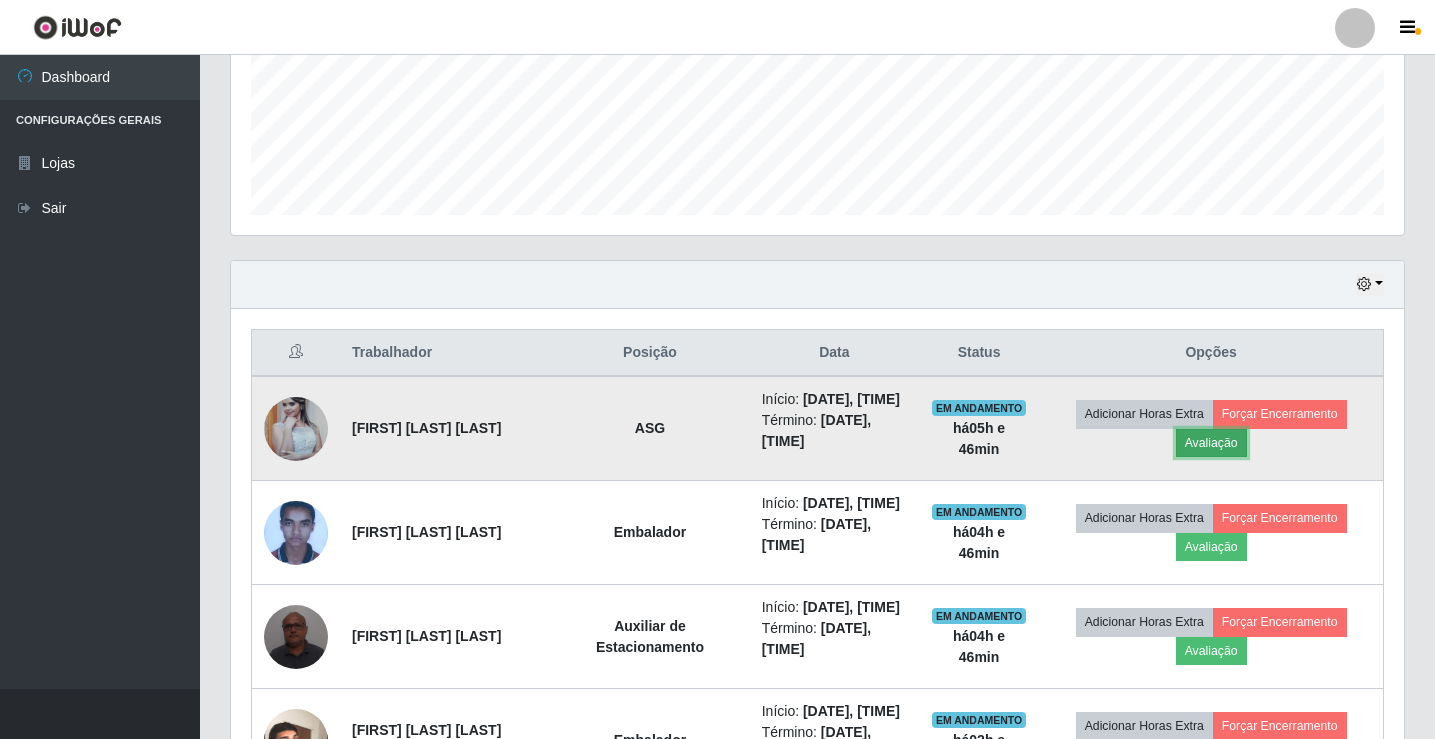 click on "Avaliação" at bounding box center [1211, 443] 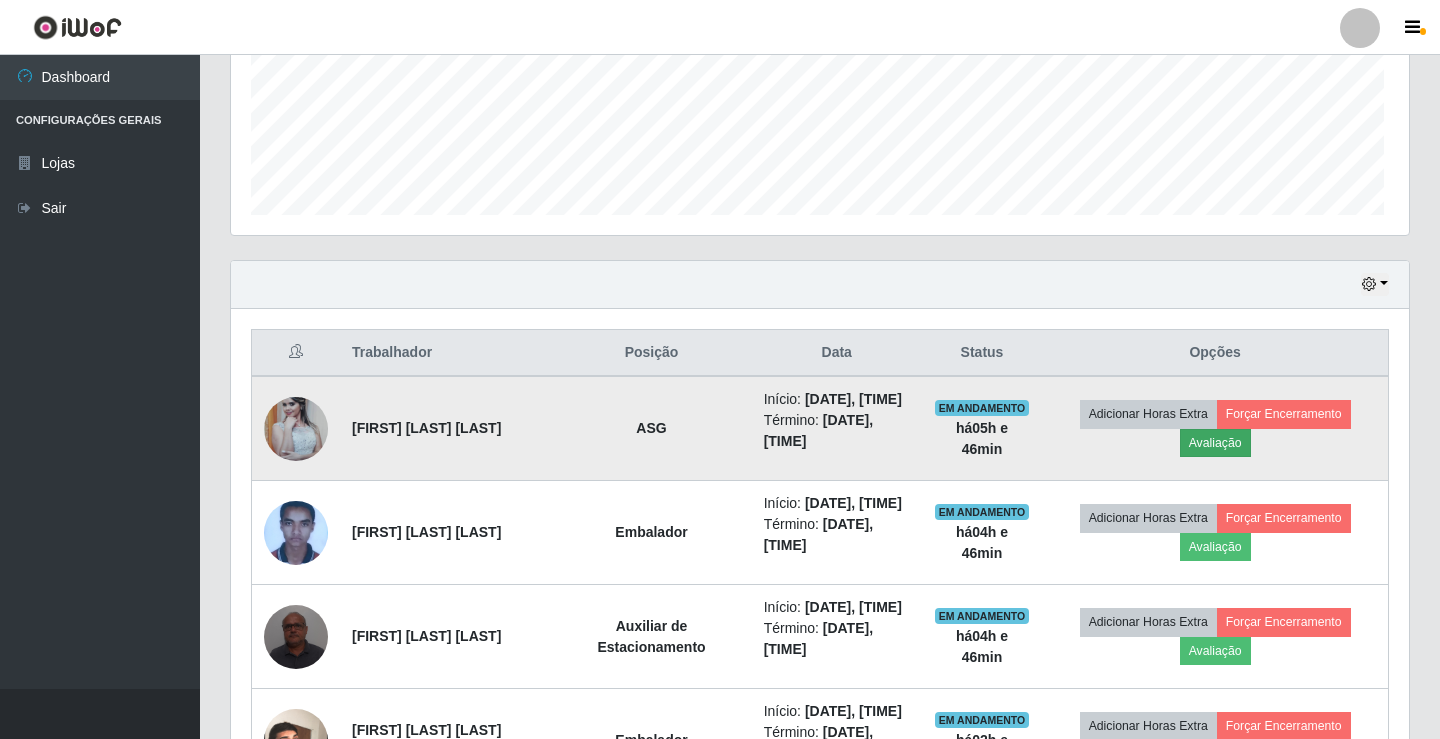 scroll, scrollTop: 999585, scrollLeft: 998837, axis: both 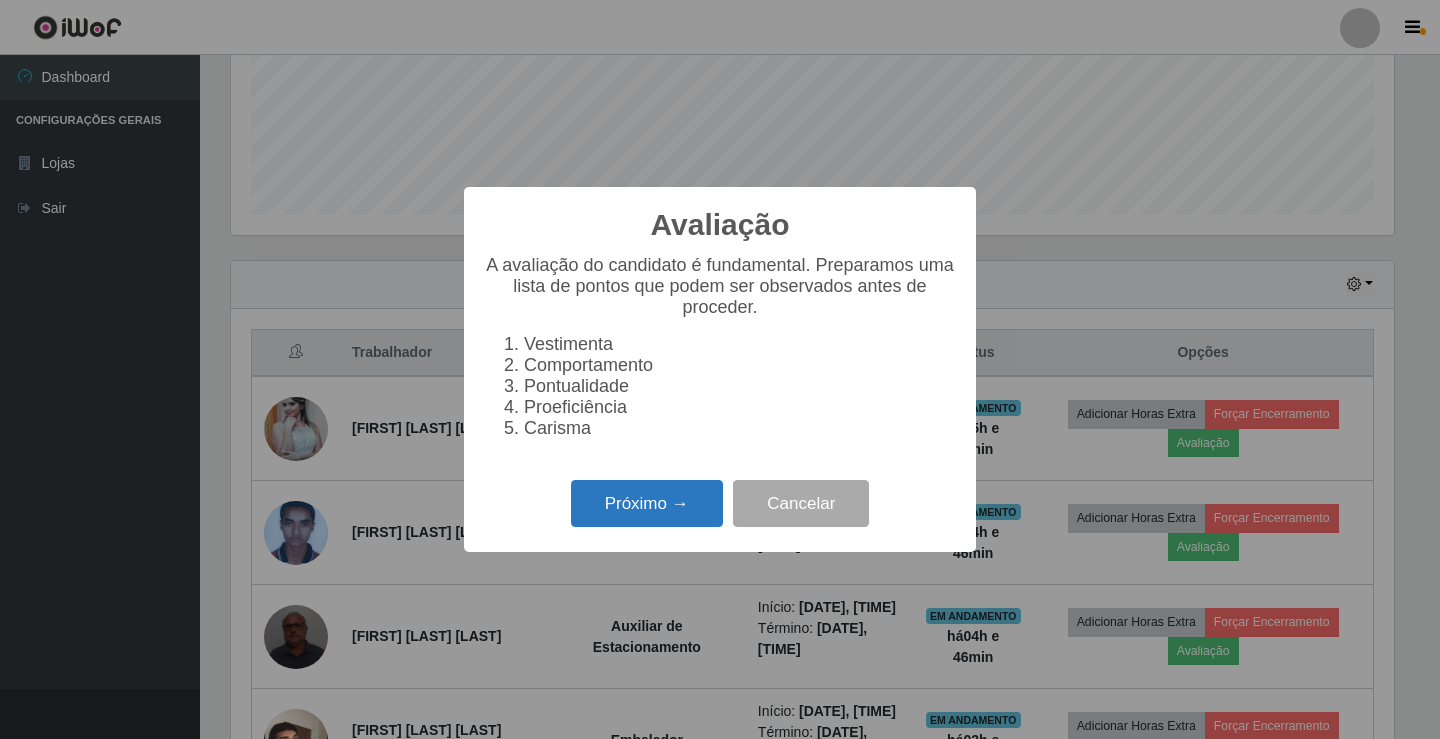 click on "Próximo →" at bounding box center (647, 503) 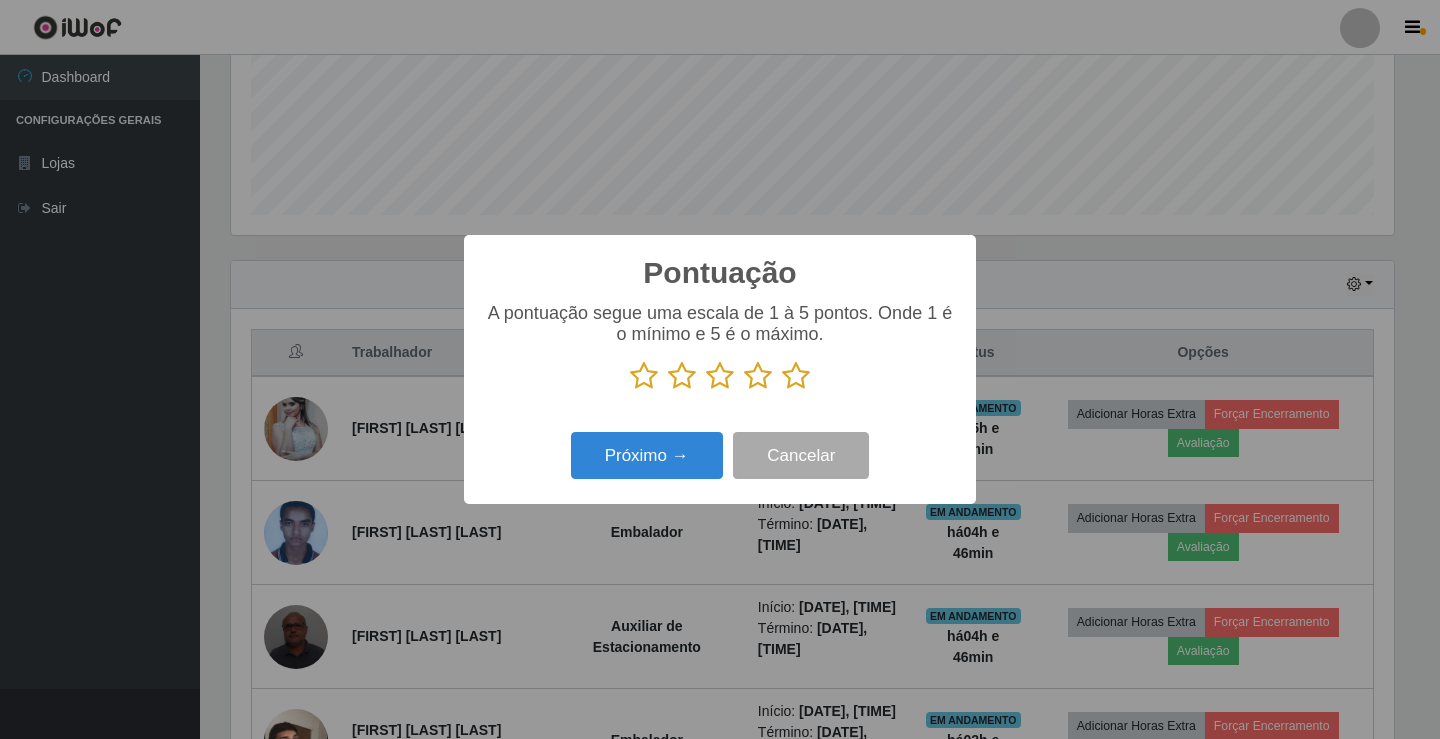 click at bounding box center (796, 376) 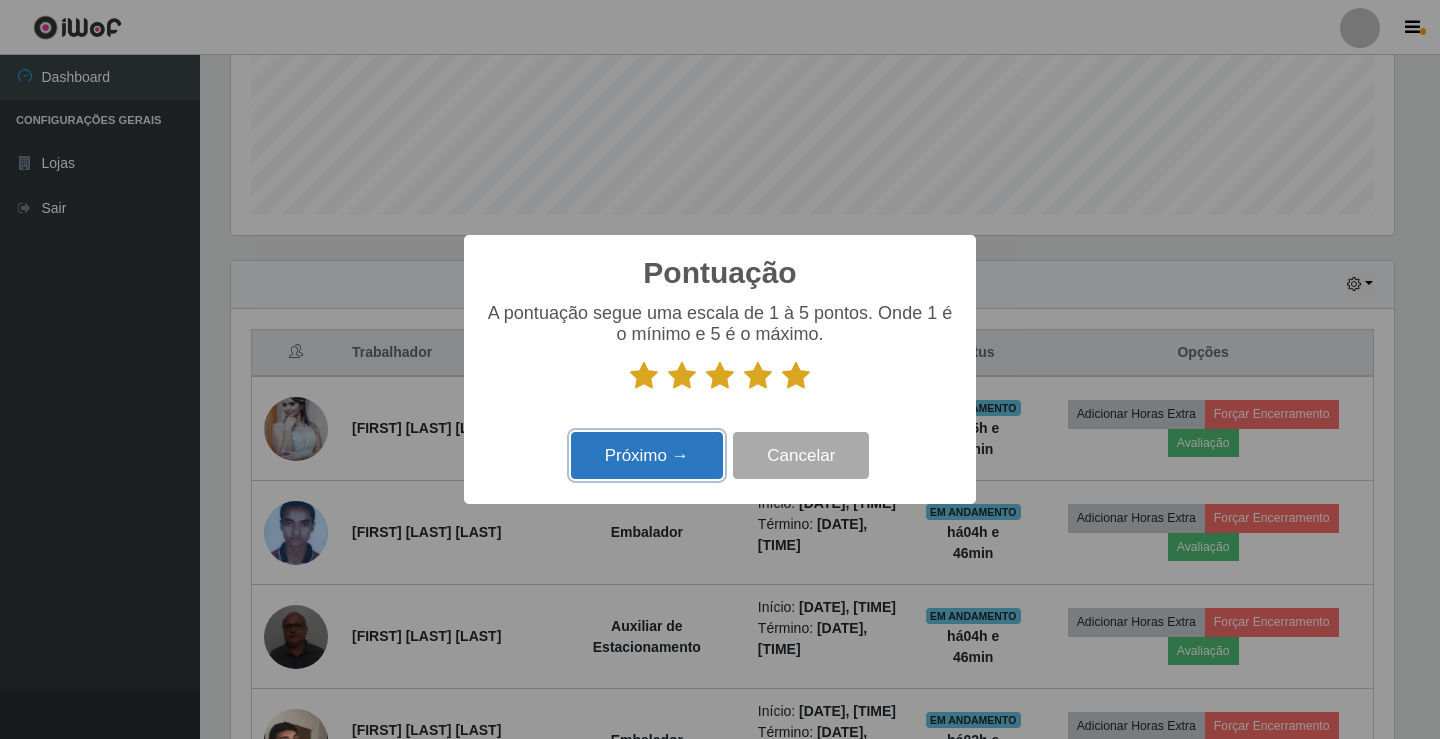 click on "Próximo →" at bounding box center [647, 455] 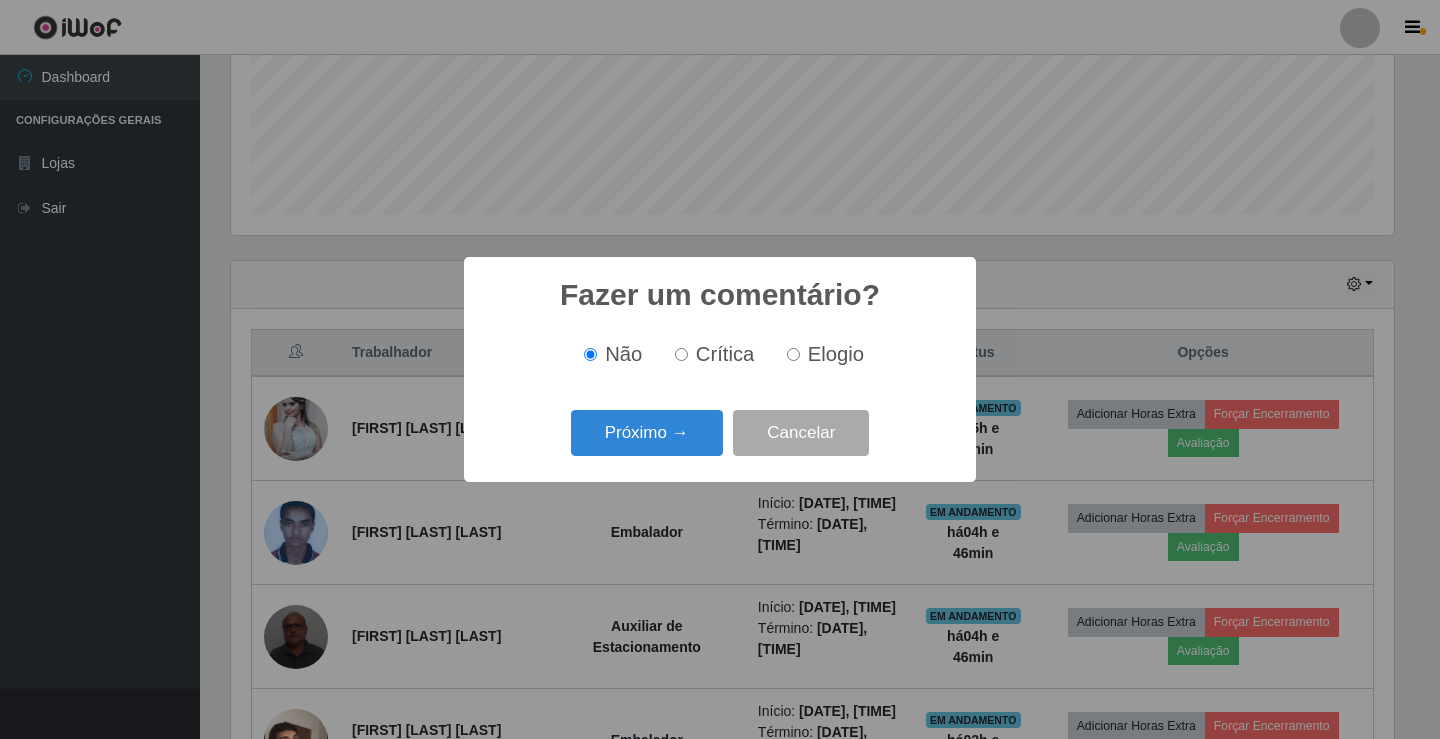 click on "Próximo →" at bounding box center [647, 433] 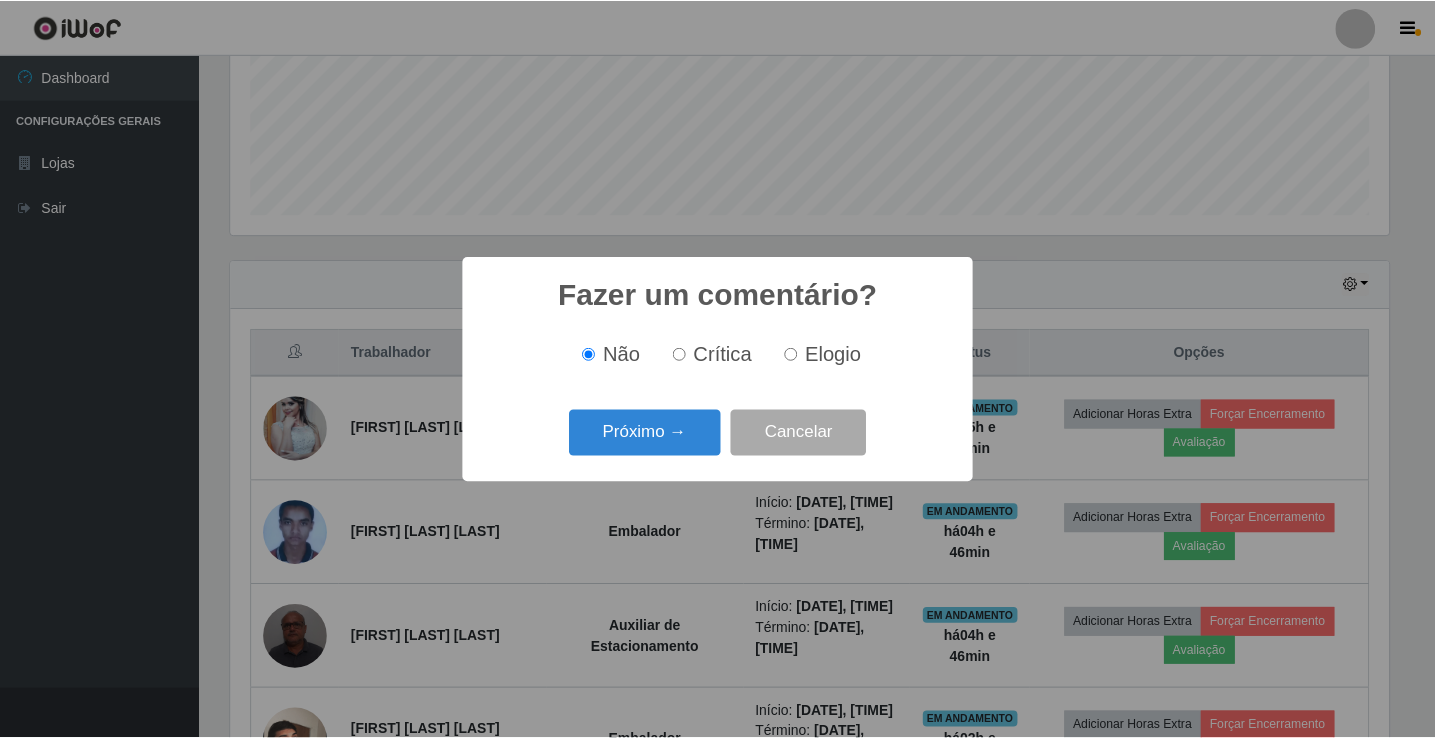 scroll, scrollTop: 999585, scrollLeft: 998837, axis: both 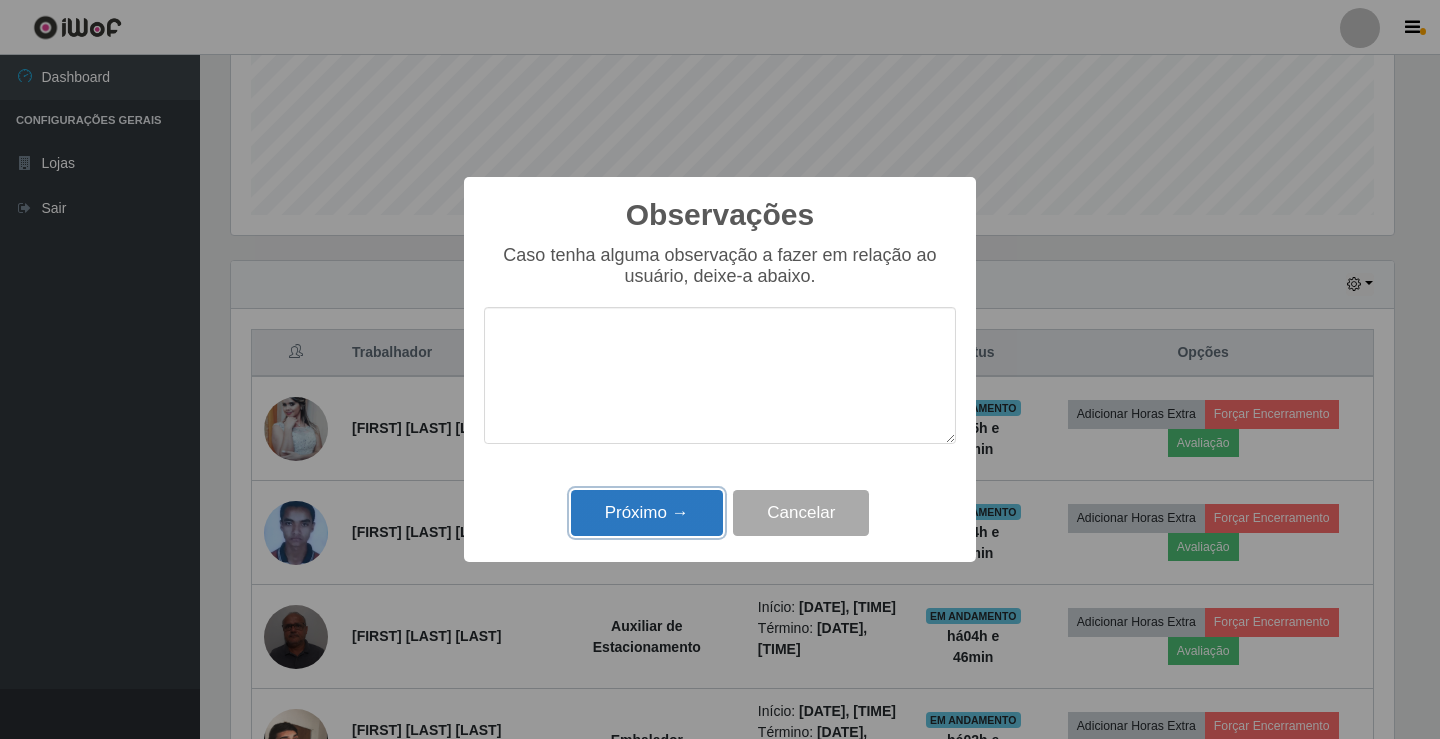 click on "Próximo →" at bounding box center [647, 513] 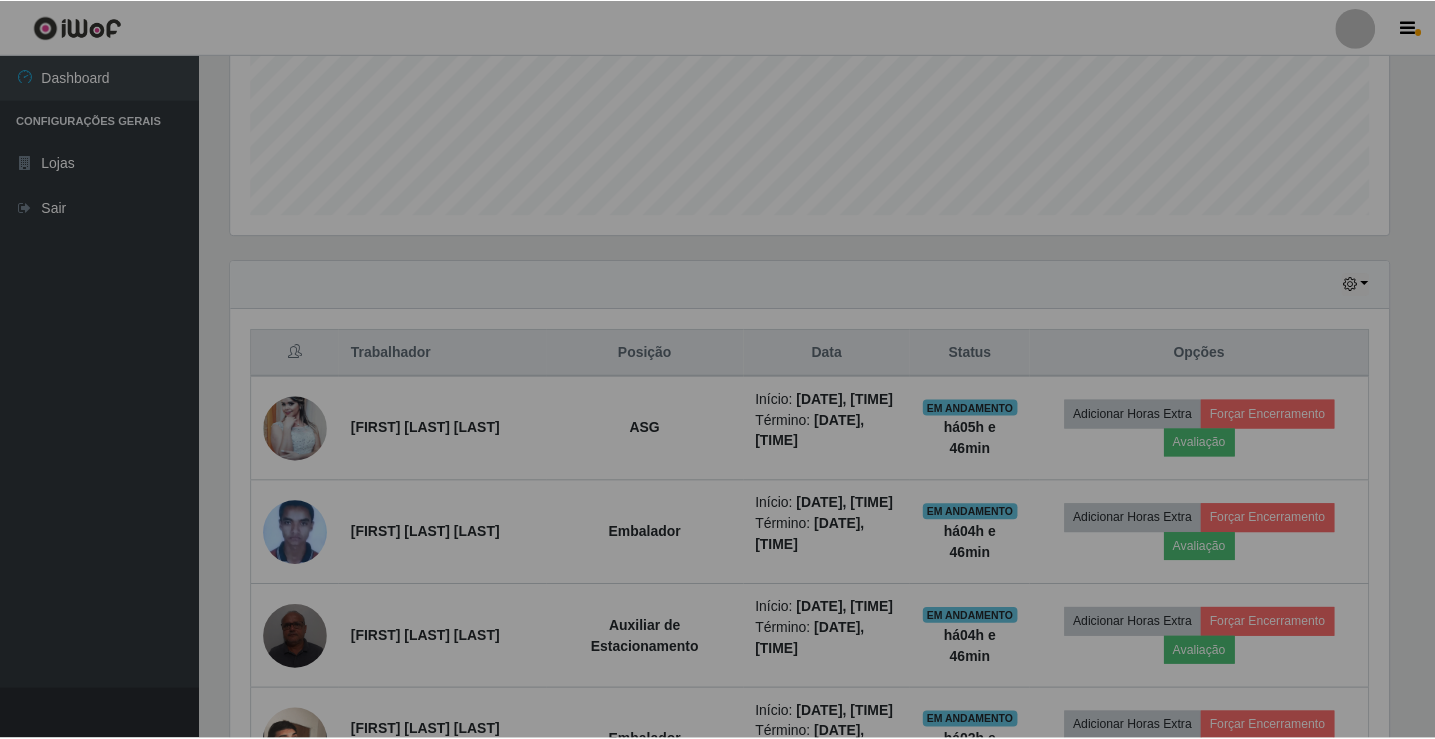 scroll, scrollTop: 999585, scrollLeft: 998827, axis: both 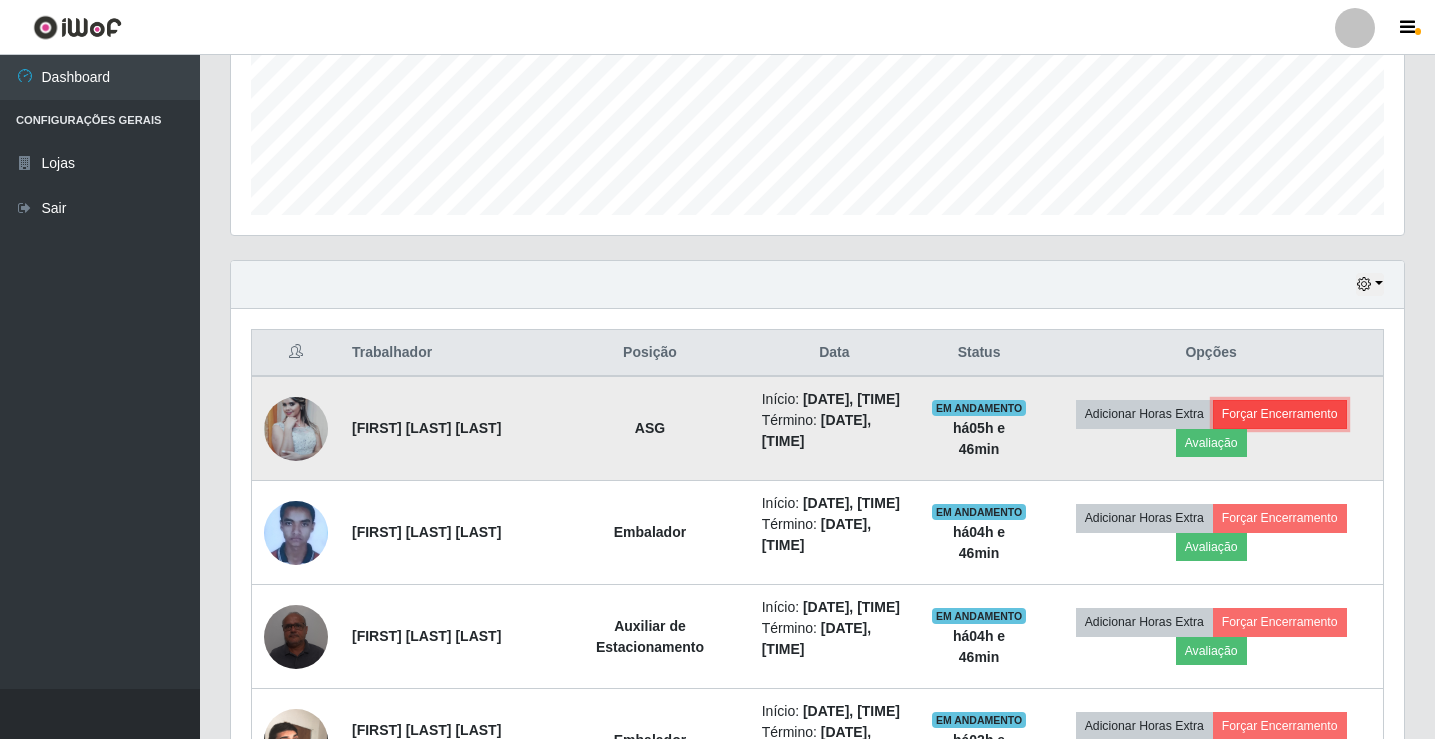 click on "Forçar Encerramento" at bounding box center (1280, 414) 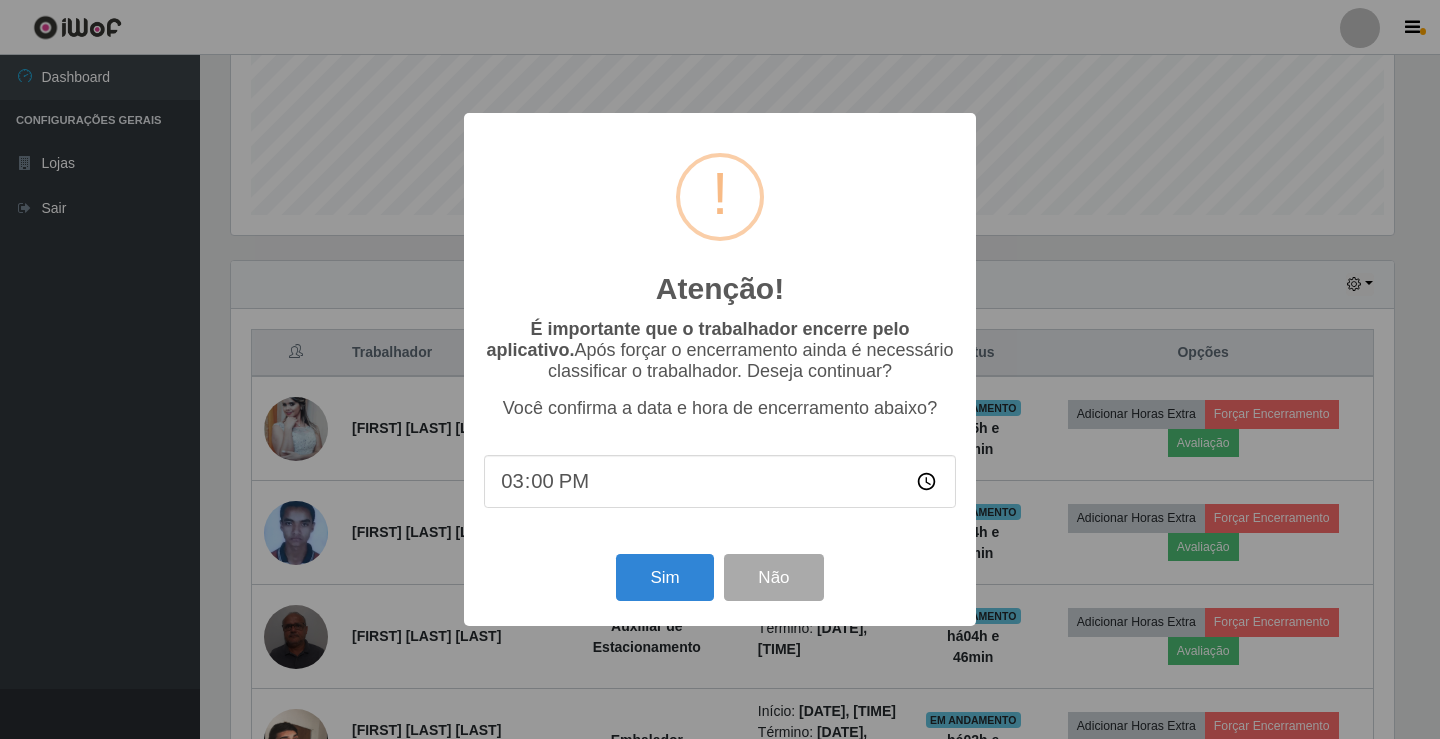 scroll, scrollTop: 999585, scrollLeft: 998837, axis: both 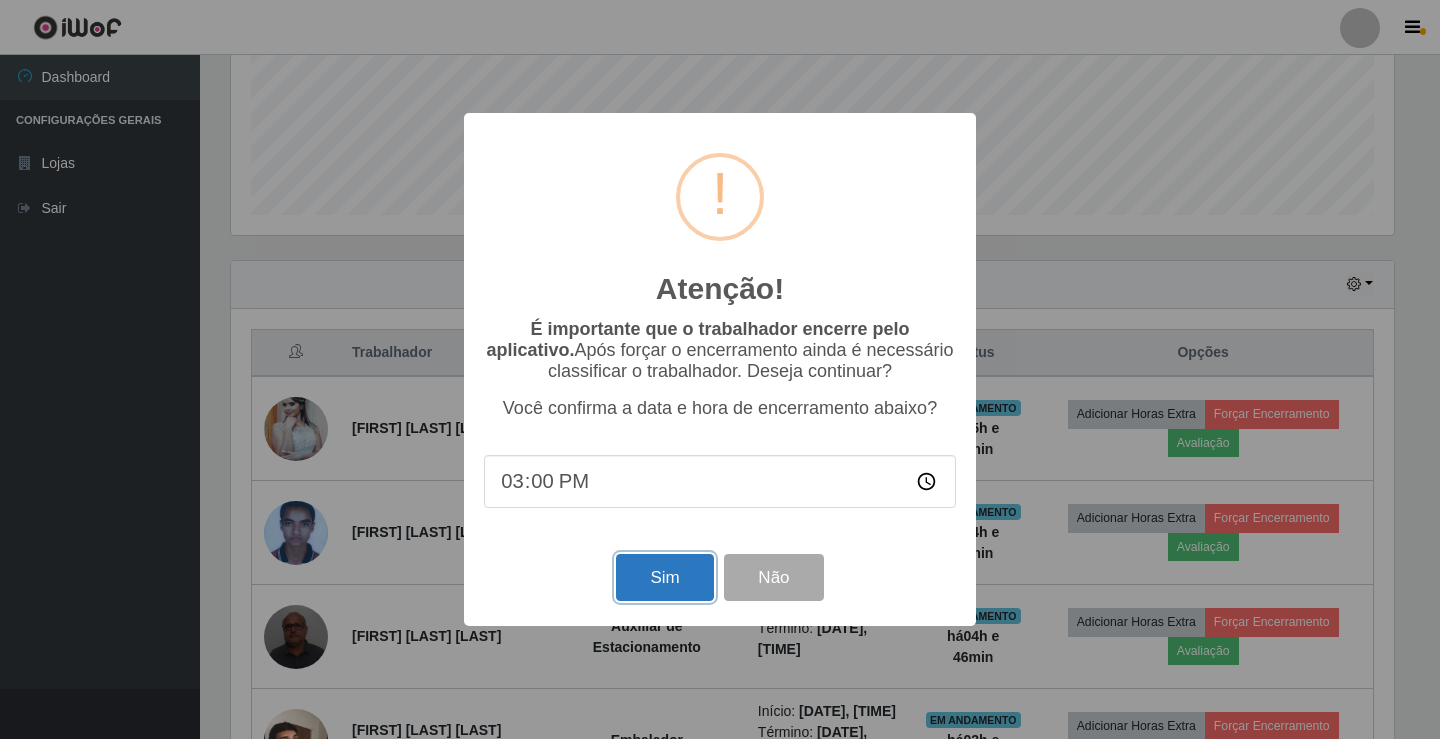 click on "Sim" at bounding box center [664, 577] 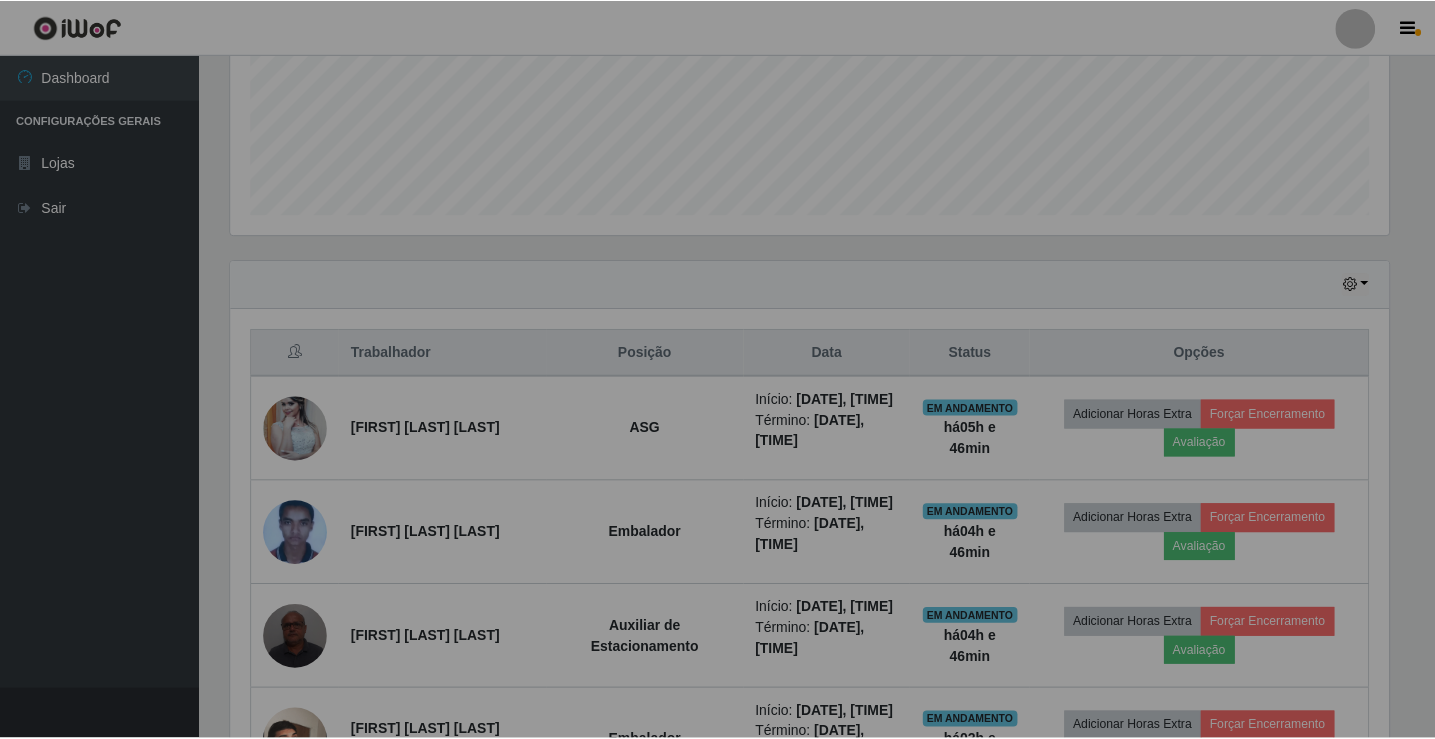 scroll, scrollTop: 999585, scrollLeft: 998827, axis: both 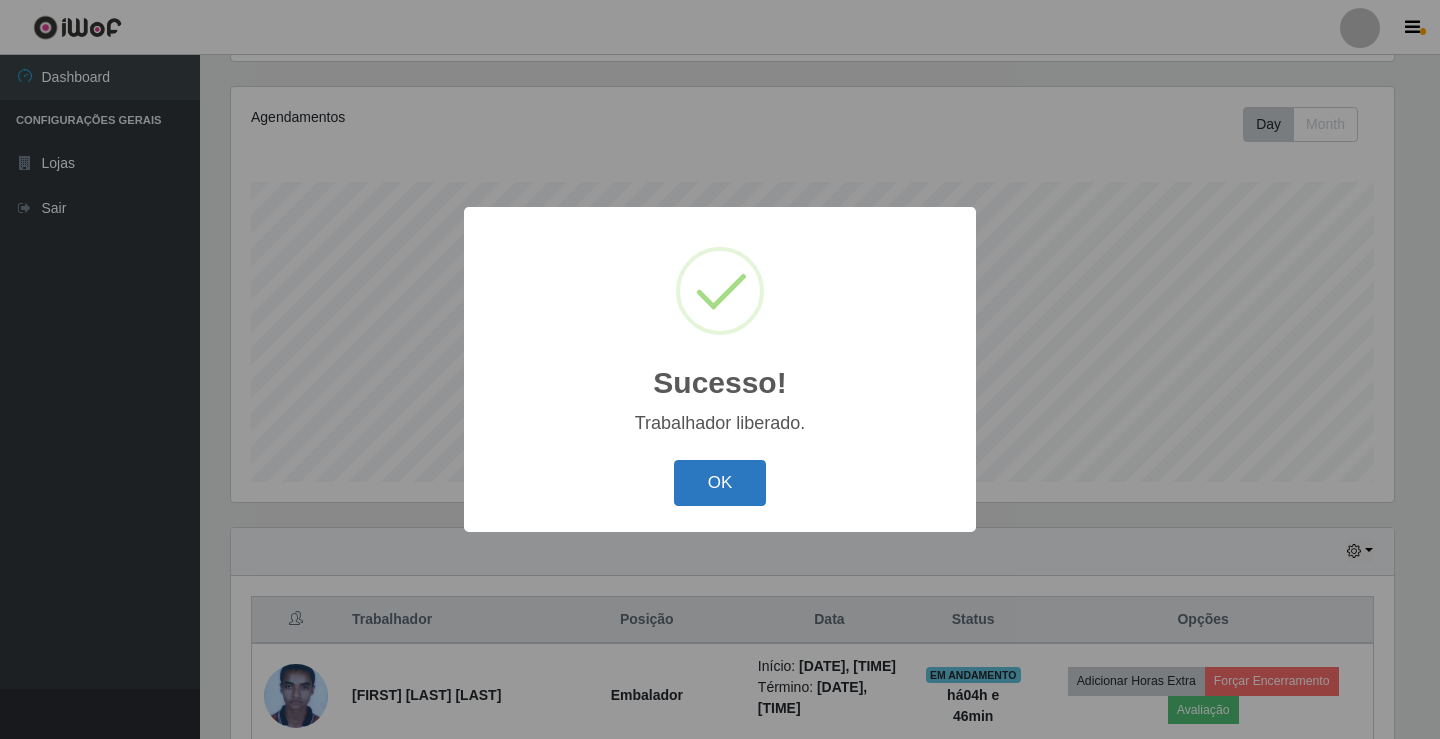 click on "OK" at bounding box center [720, 483] 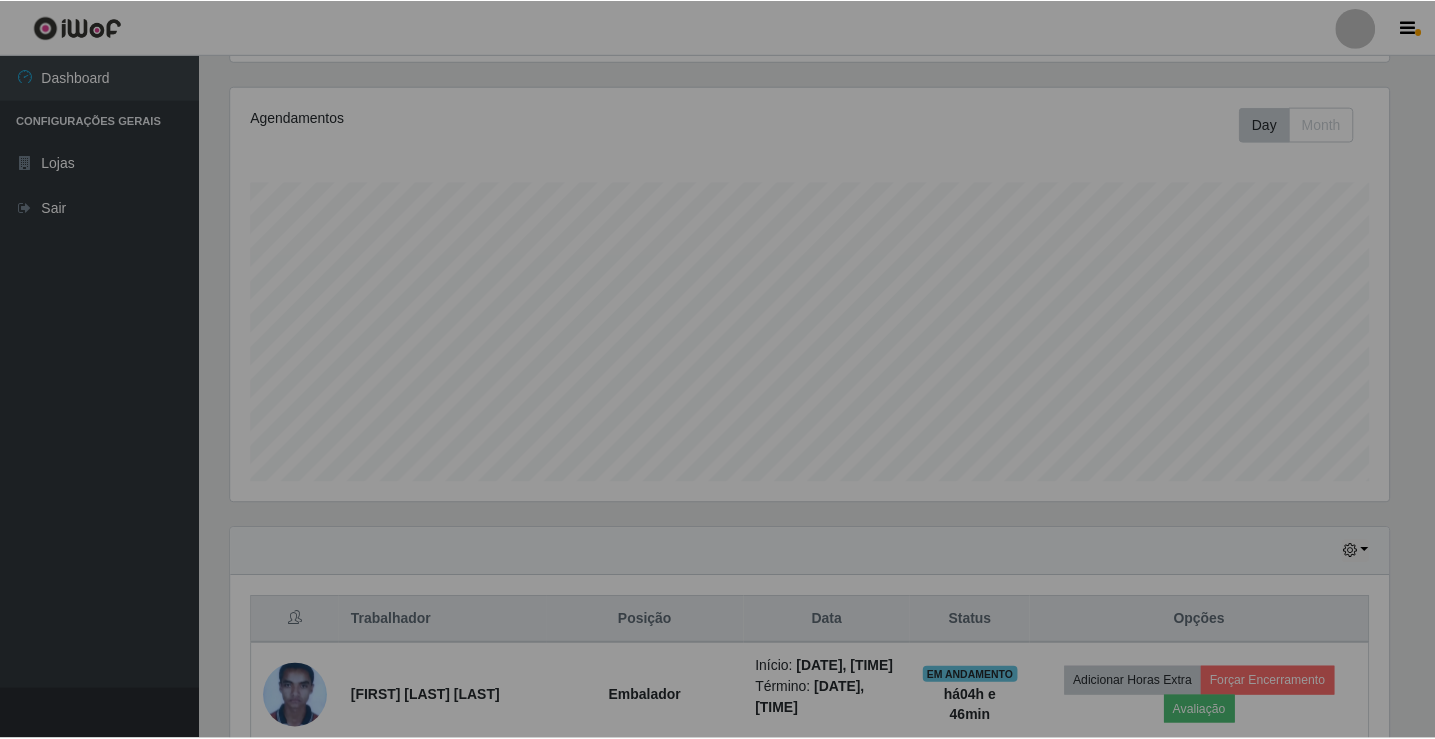 scroll, scrollTop: 999585, scrollLeft: 998827, axis: both 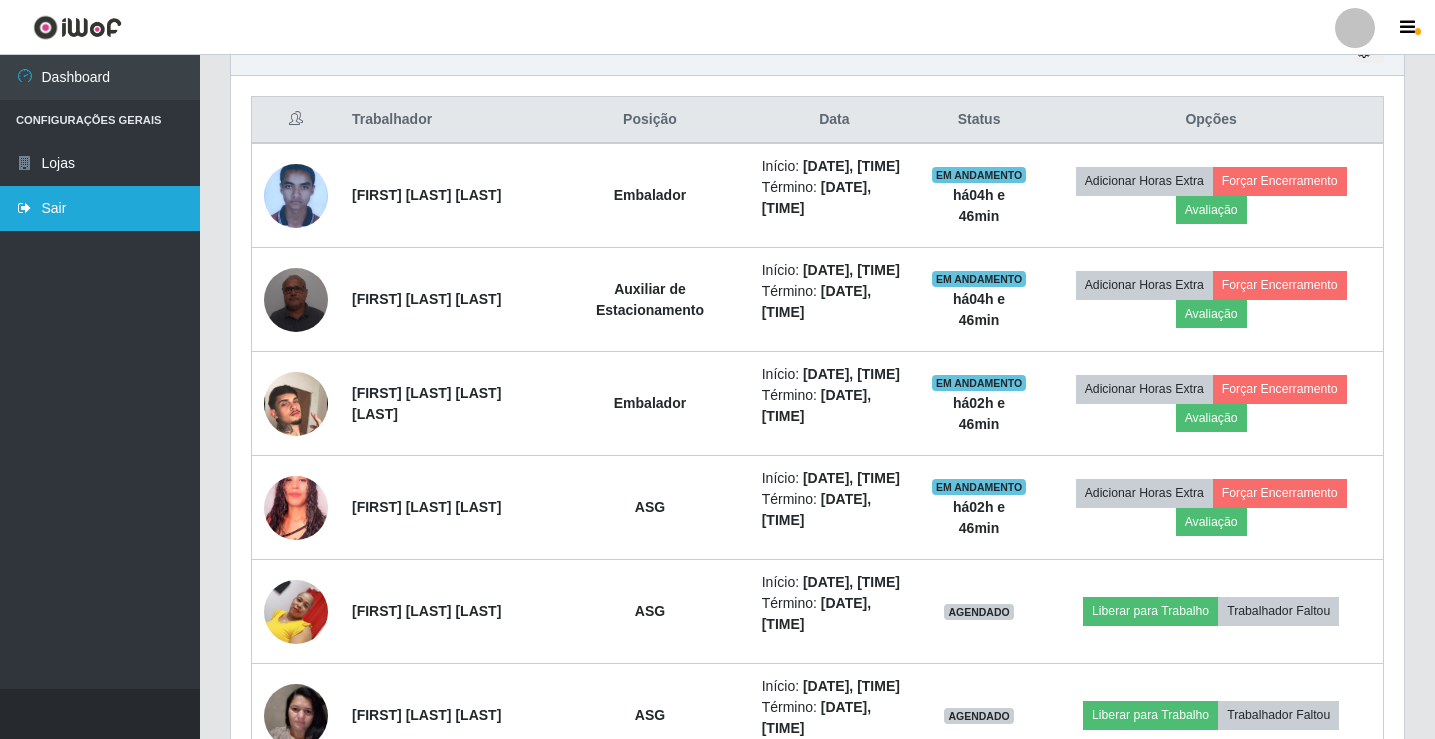 click at bounding box center [25, 208] 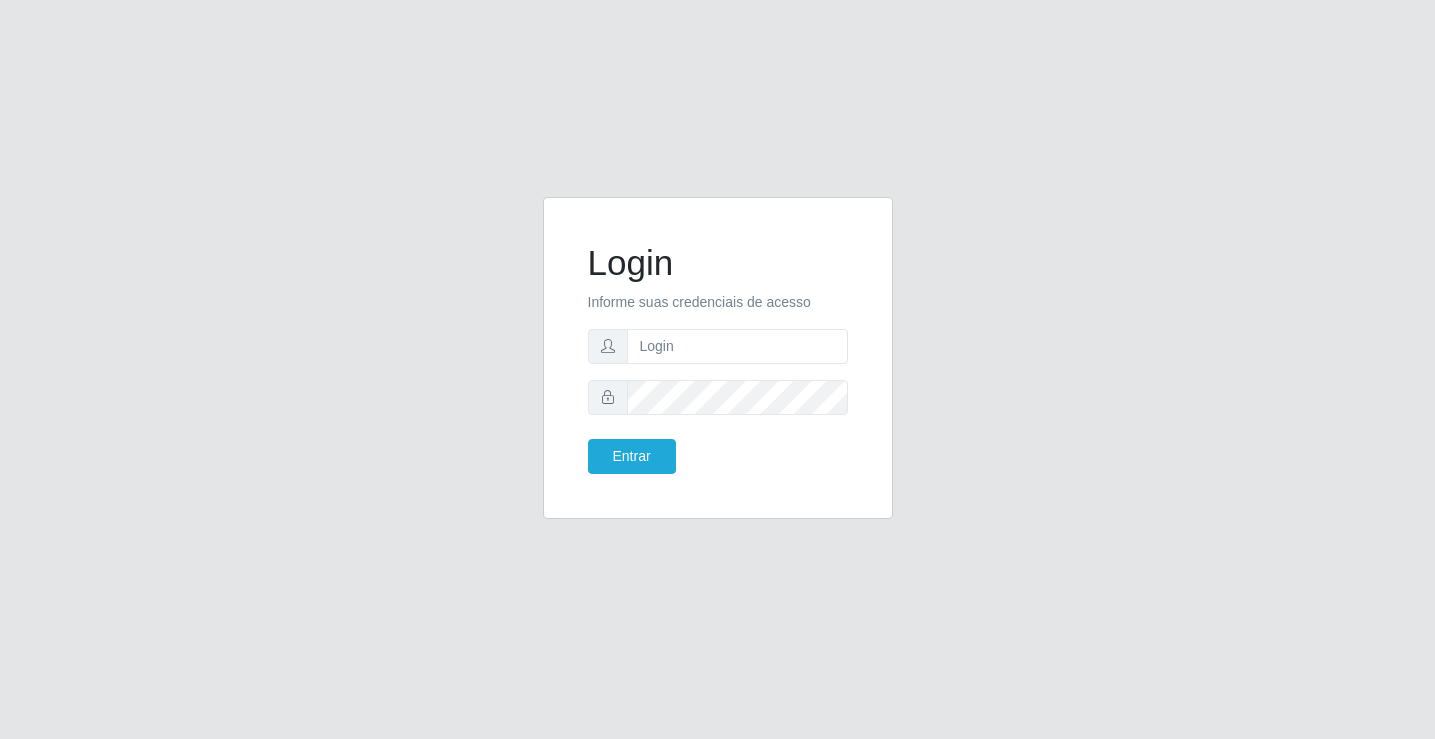 scroll, scrollTop: 0, scrollLeft: 0, axis: both 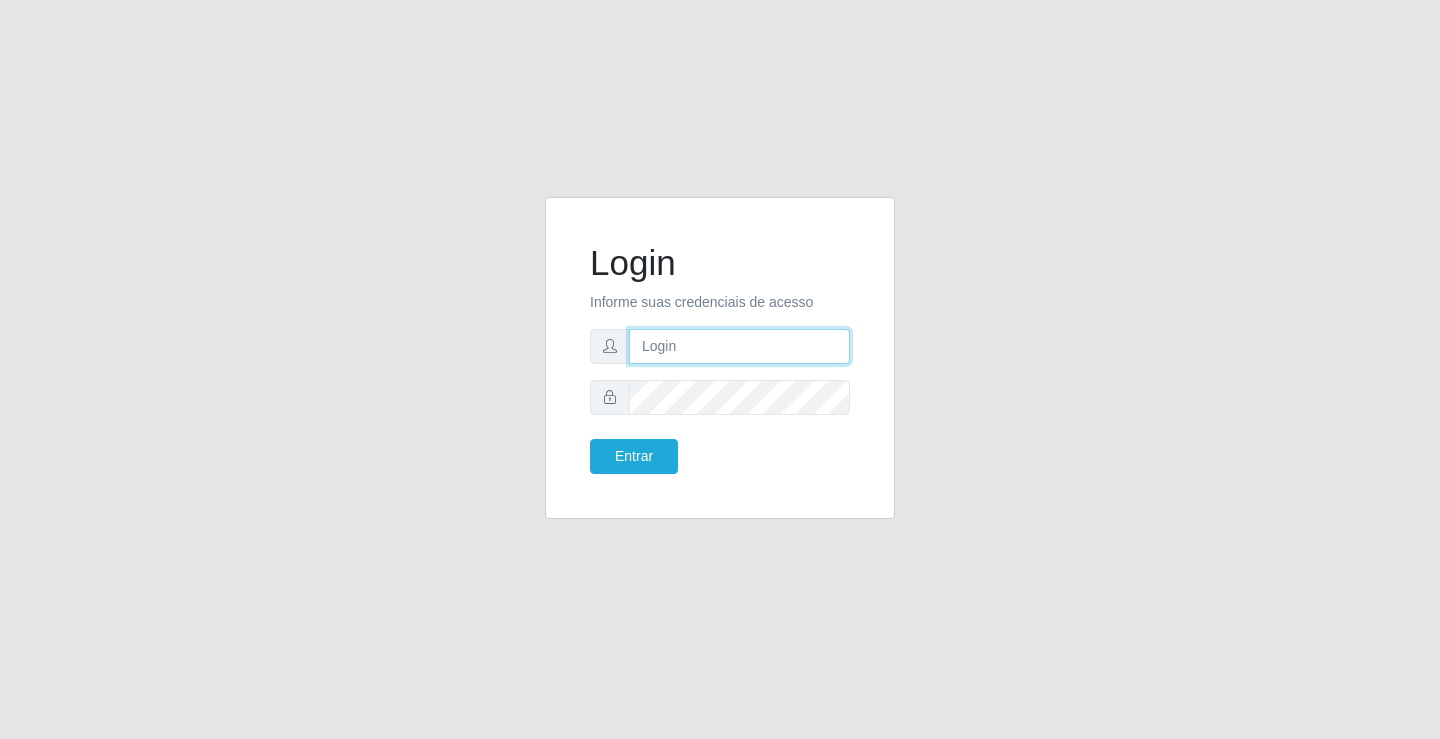 click at bounding box center (739, 346) 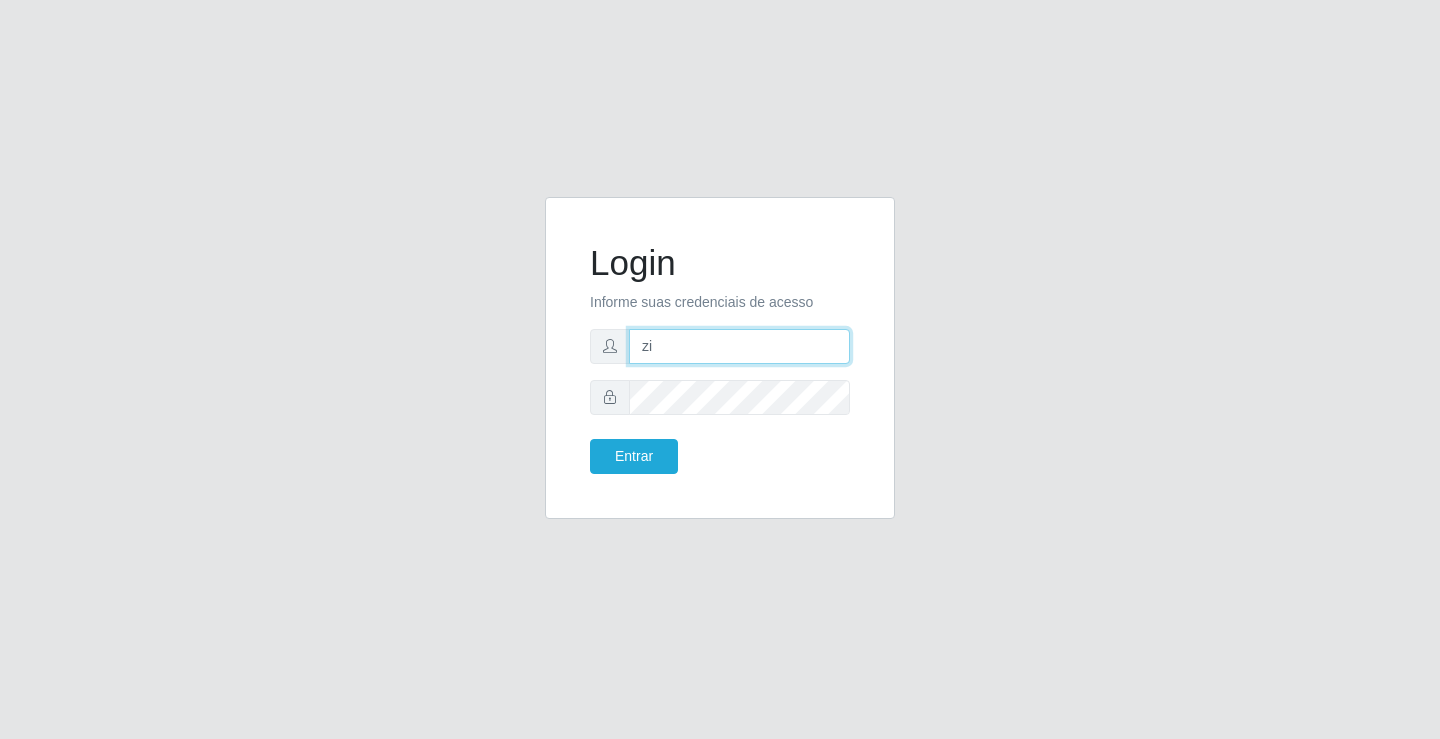 type on "[EMAIL]" 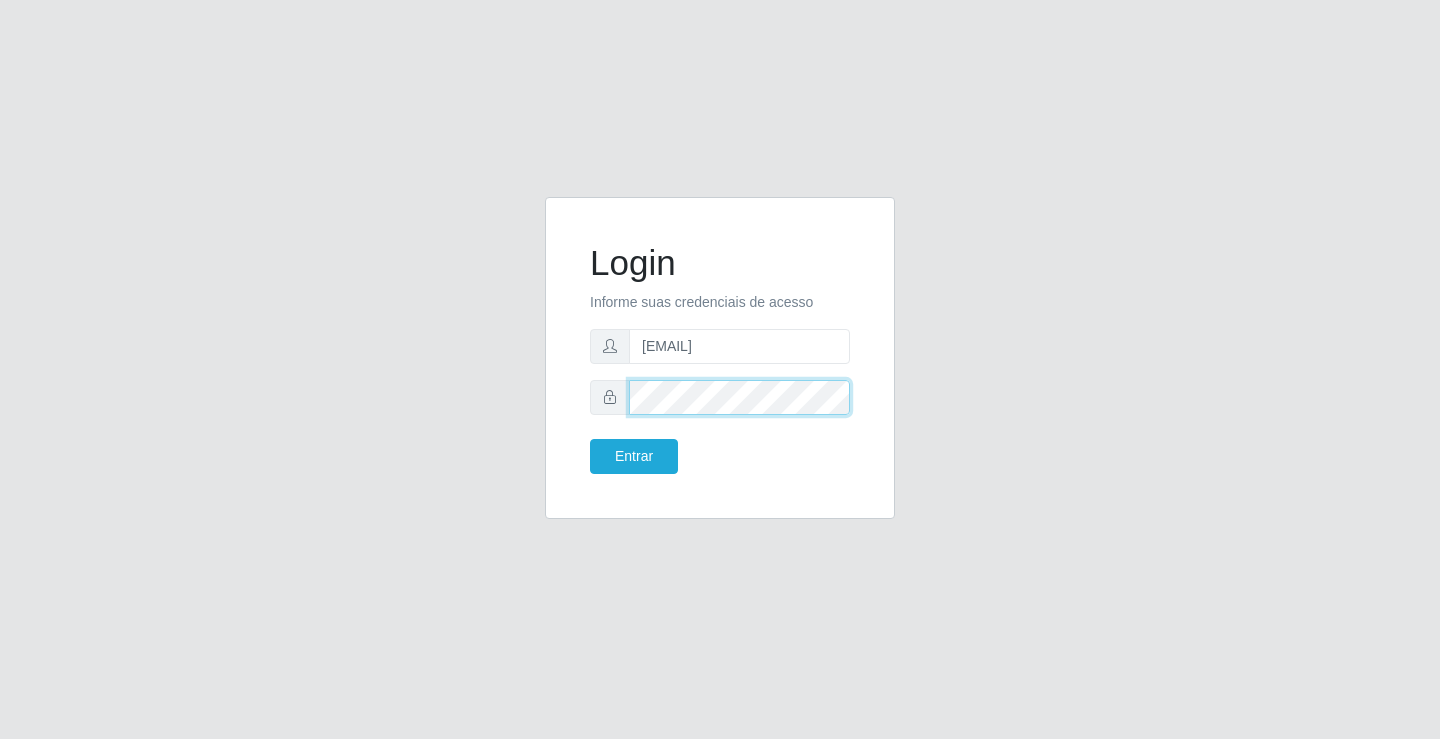 click on "Entrar" at bounding box center [634, 456] 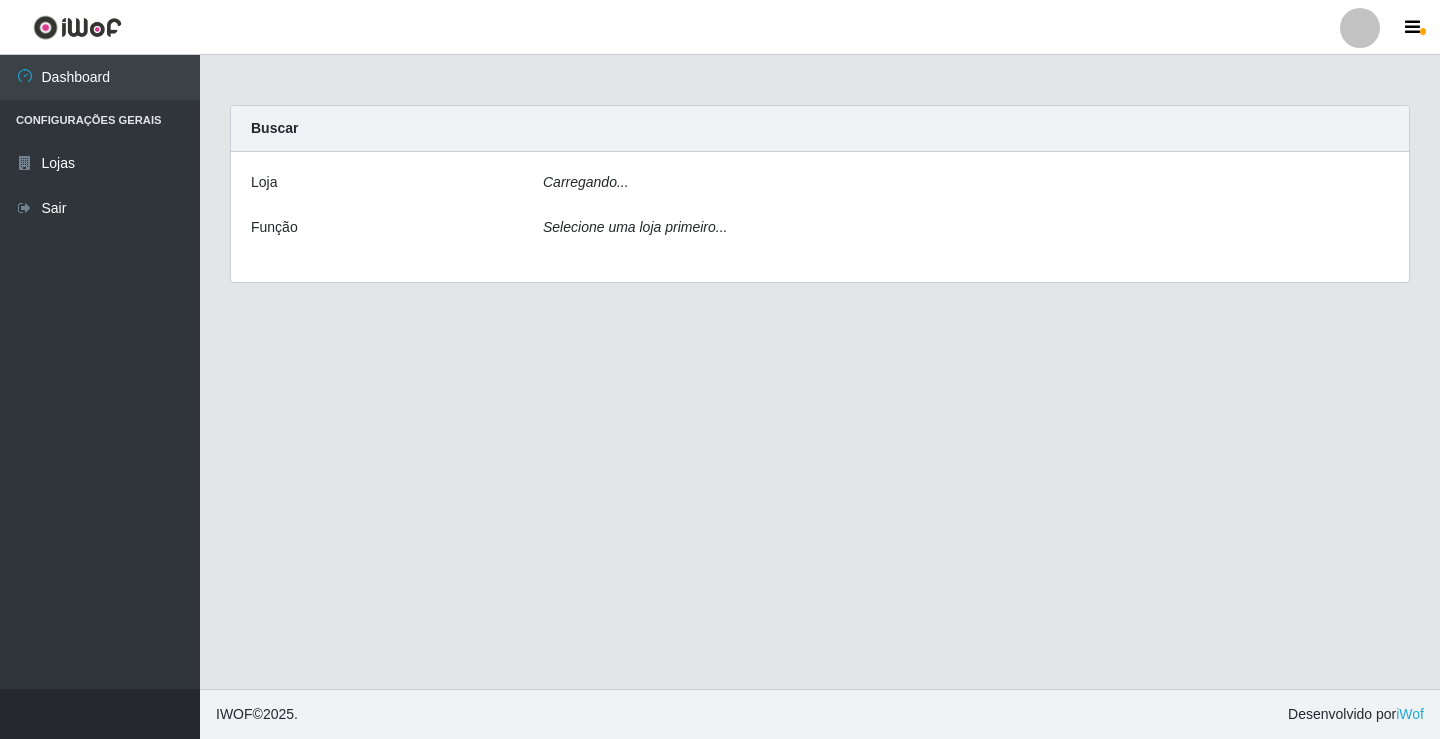 click on "Carregando...  Buscar Loja Carregando... Função Selecione uma loja primeiro..." at bounding box center (820, 372) 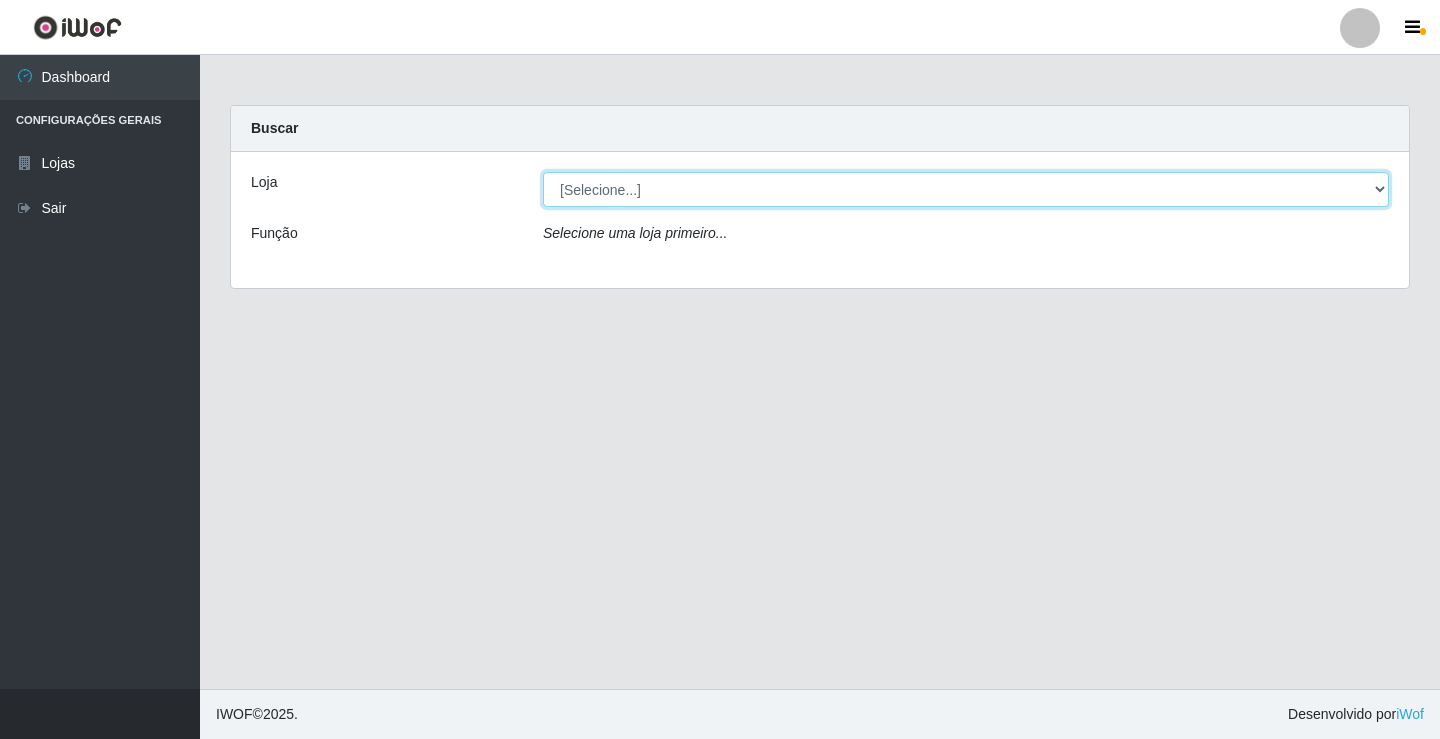drag, startPoint x: 610, startPoint y: 189, endPoint x: 605, endPoint y: 206, distance: 17.720045 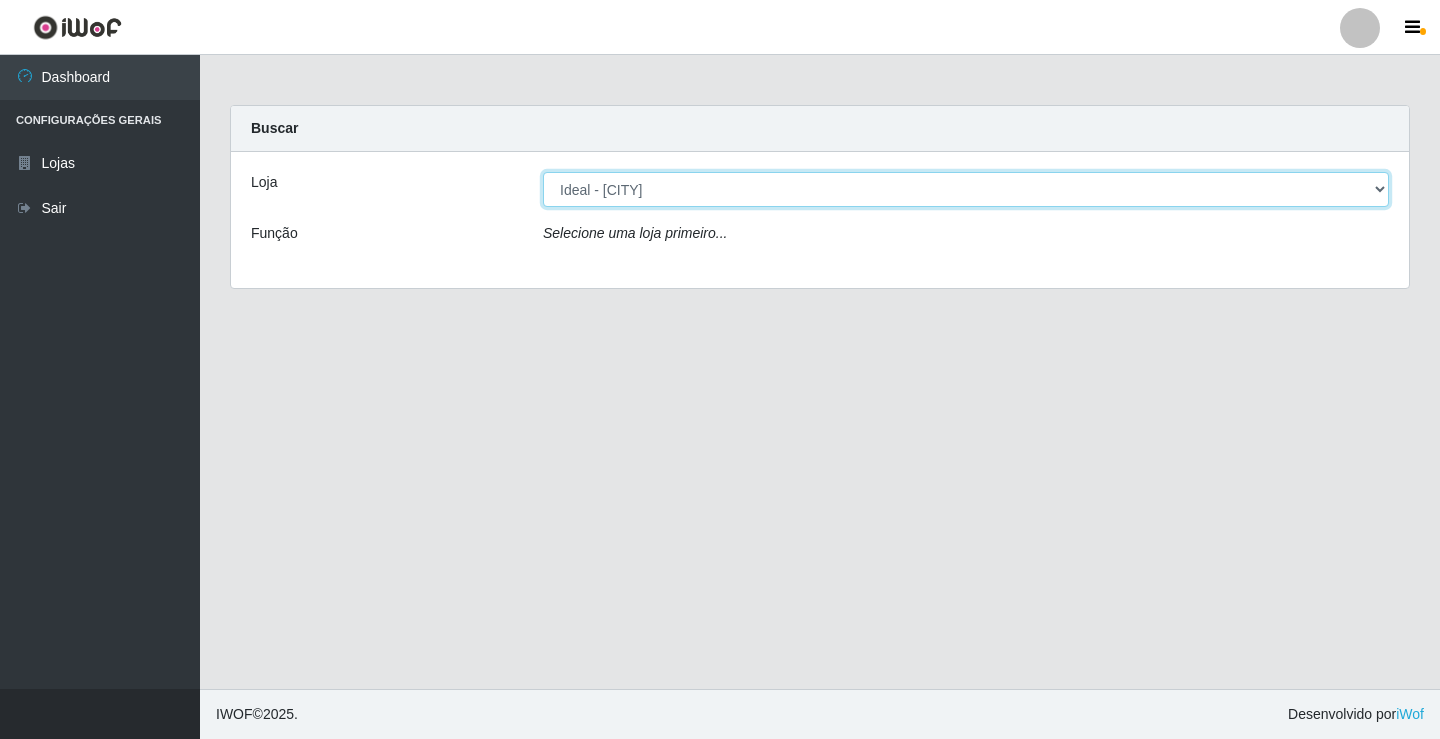 click on "[Selecione...] Ideal - [CITY]" at bounding box center (966, 189) 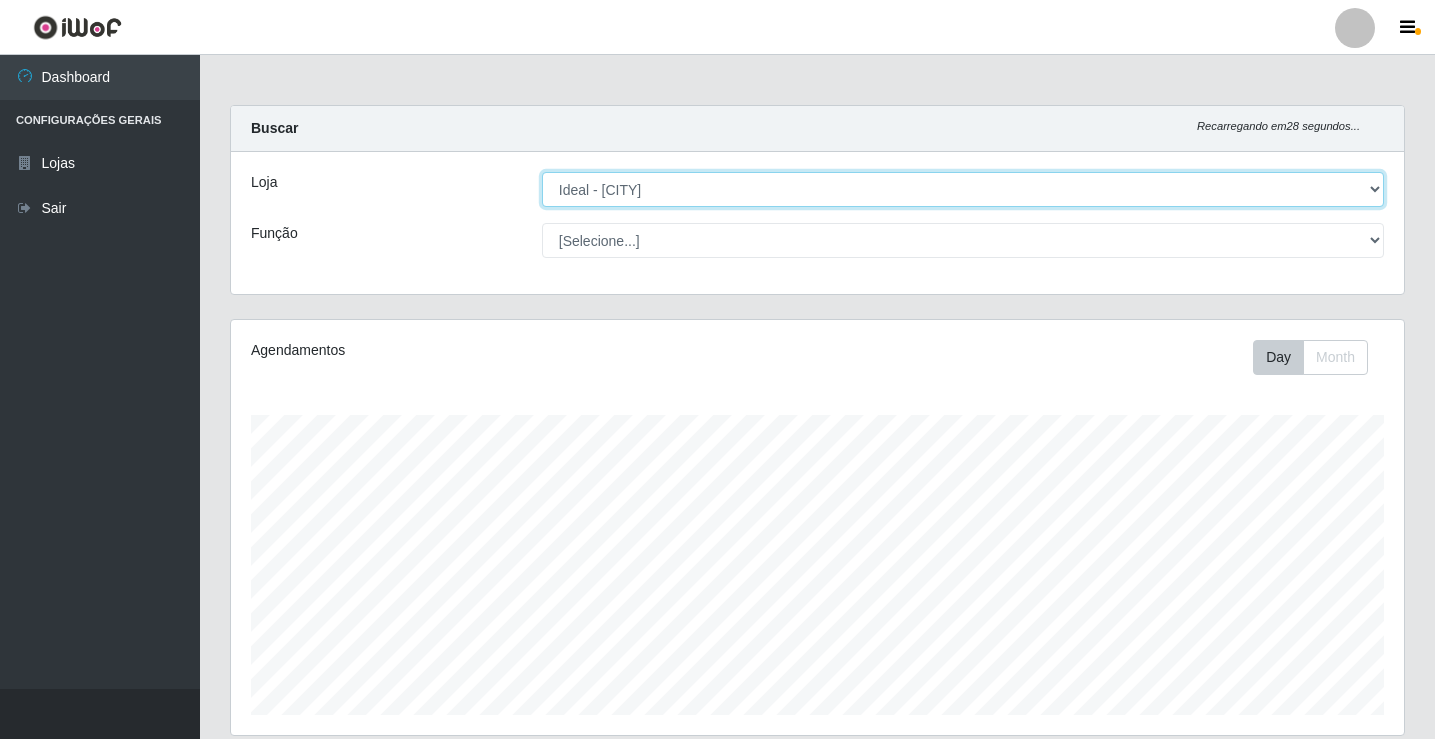 scroll, scrollTop: 999585, scrollLeft: 998827, axis: both 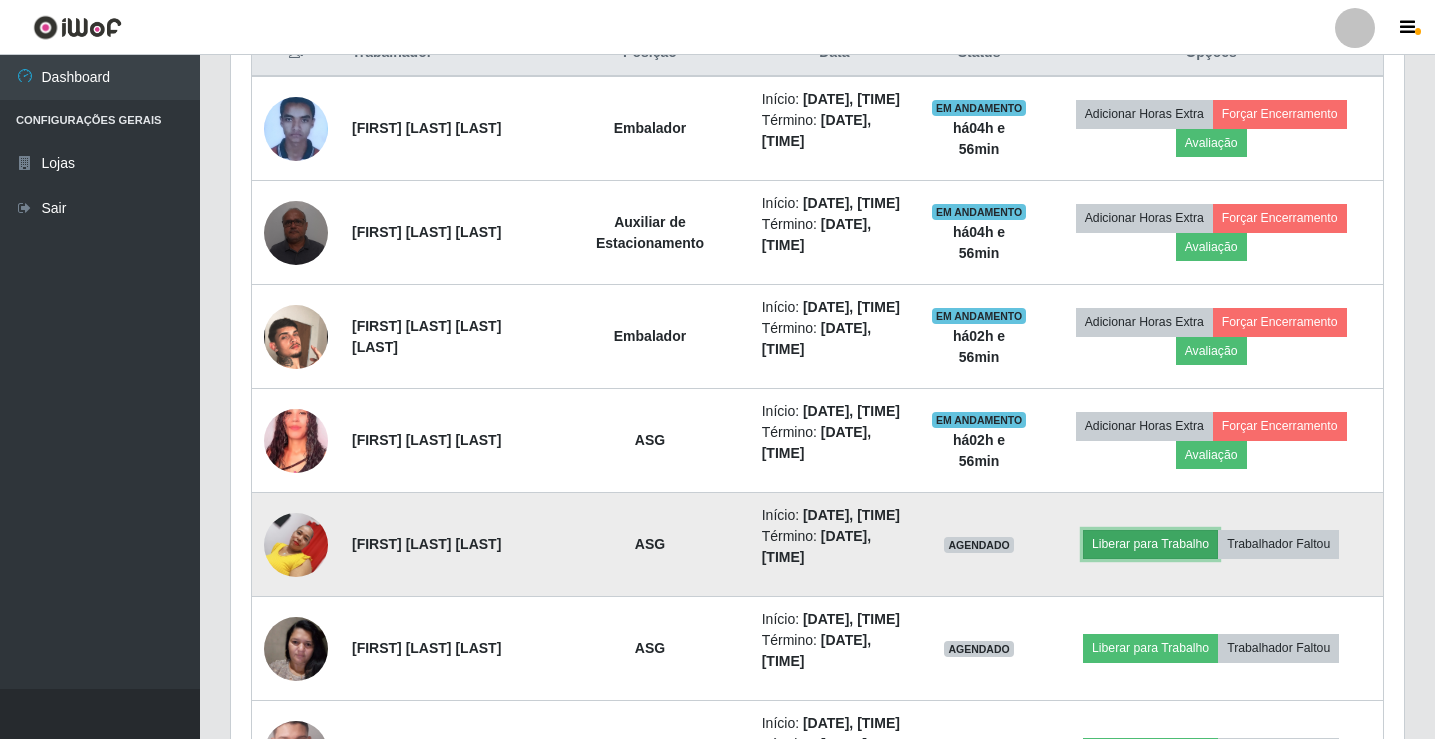 click on "Liberar para Trabalho" at bounding box center (1150, 544) 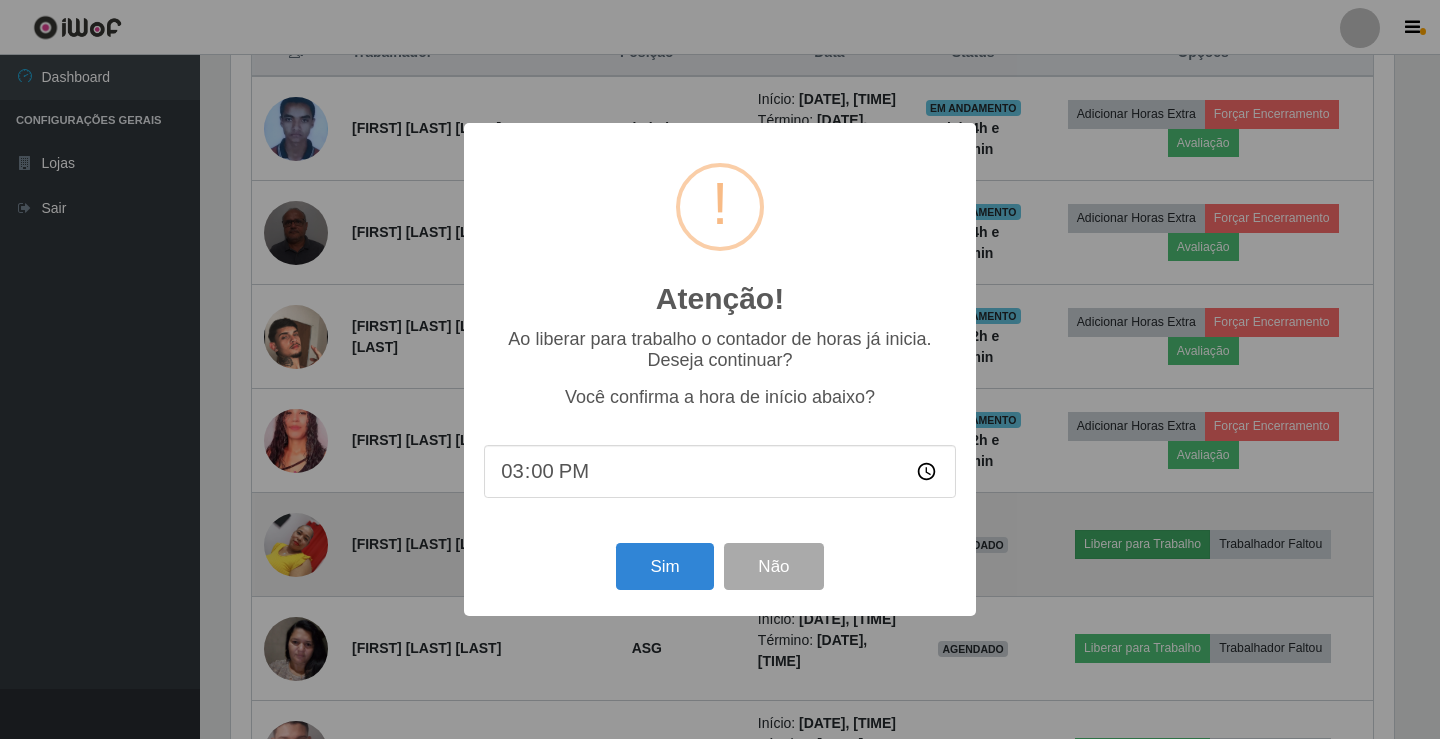 scroll, scrollTop: 999585, scrollLeft: 998837, axis: both 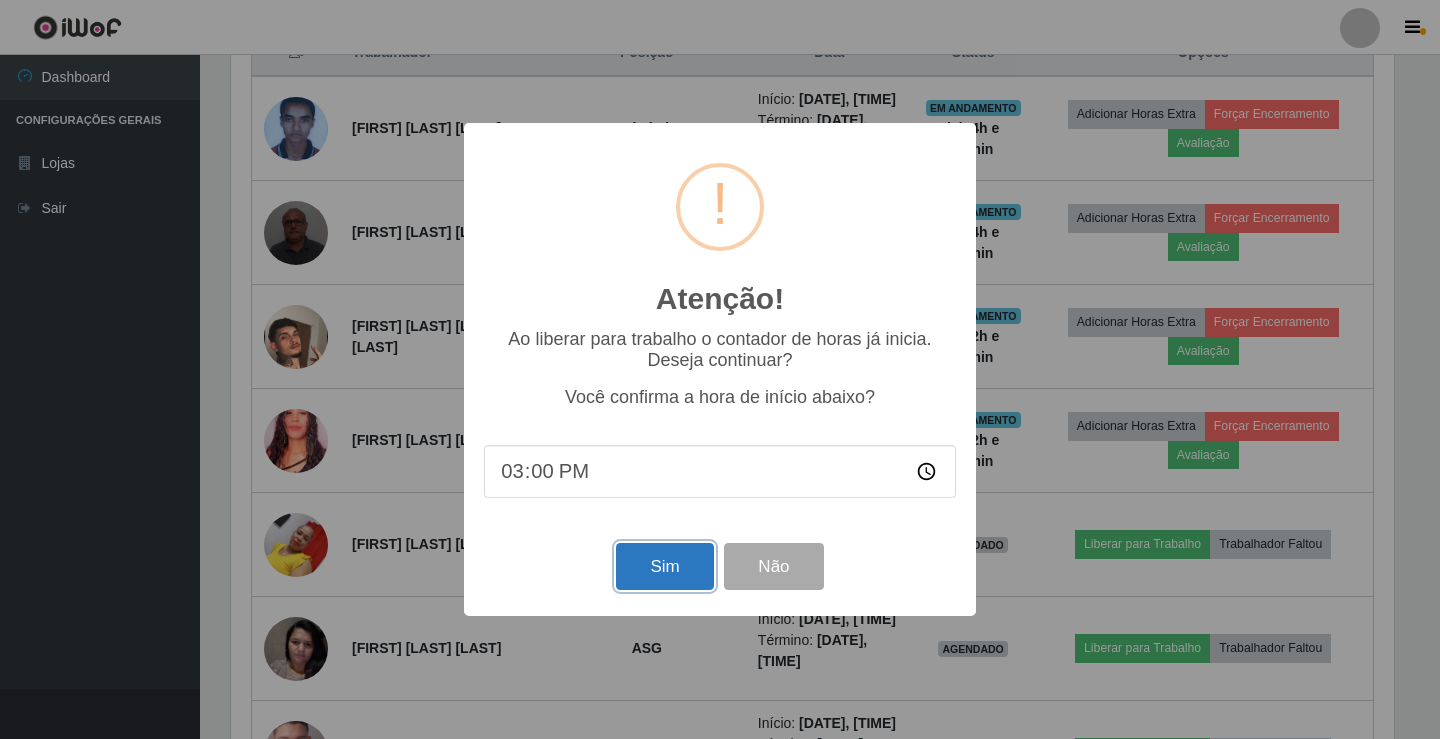 click on "Sim" at bounding box center [664, 566] 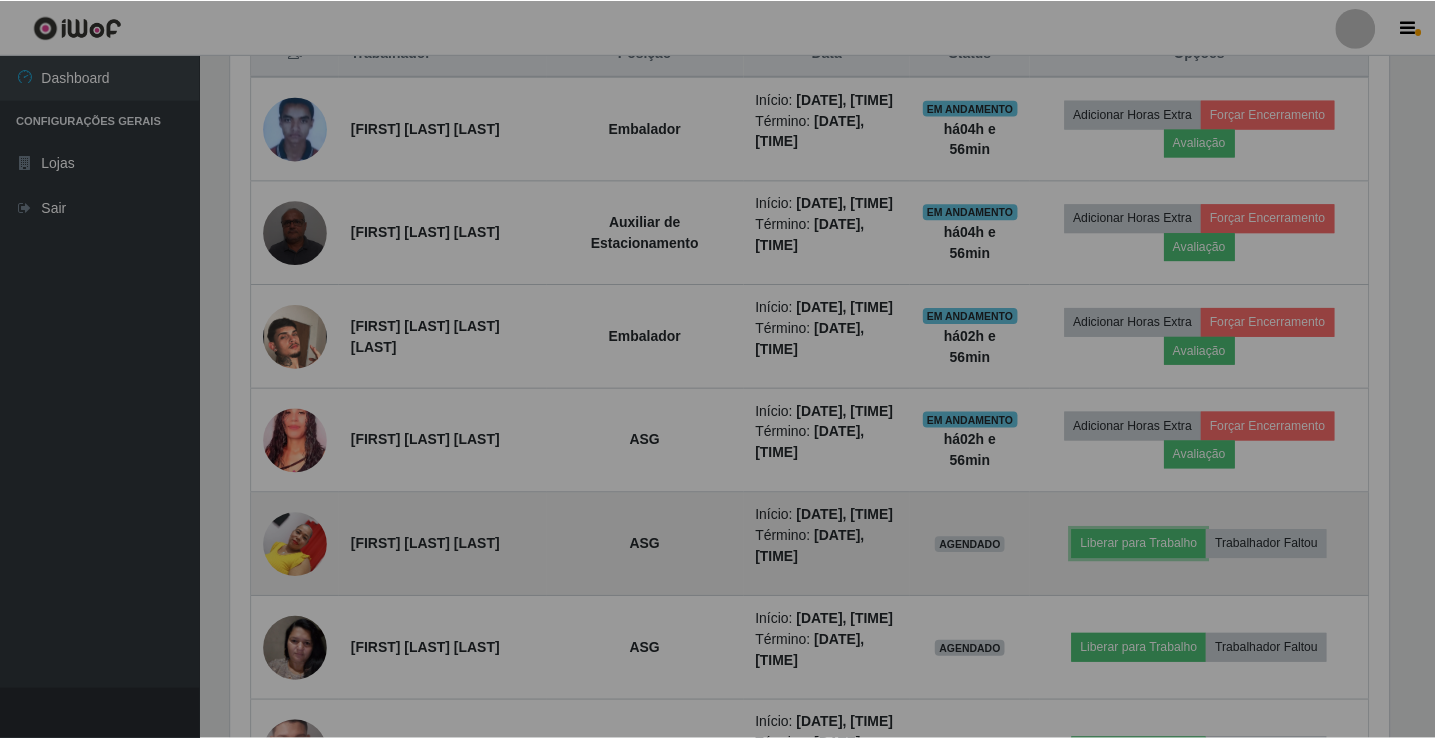scroll, scrollTop: 999585, scrollLeft: 998827, axis: both 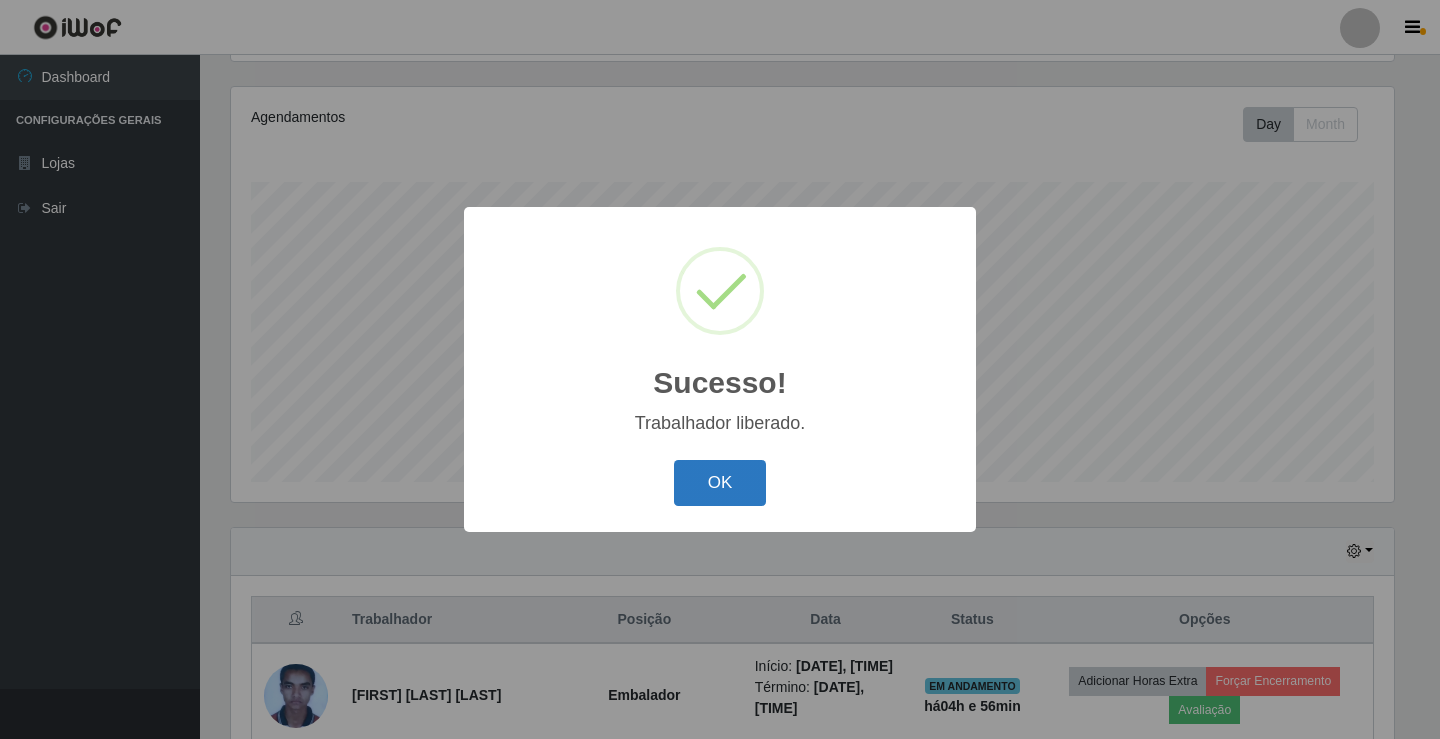 click on "OK" at bounding box center [720, 483] 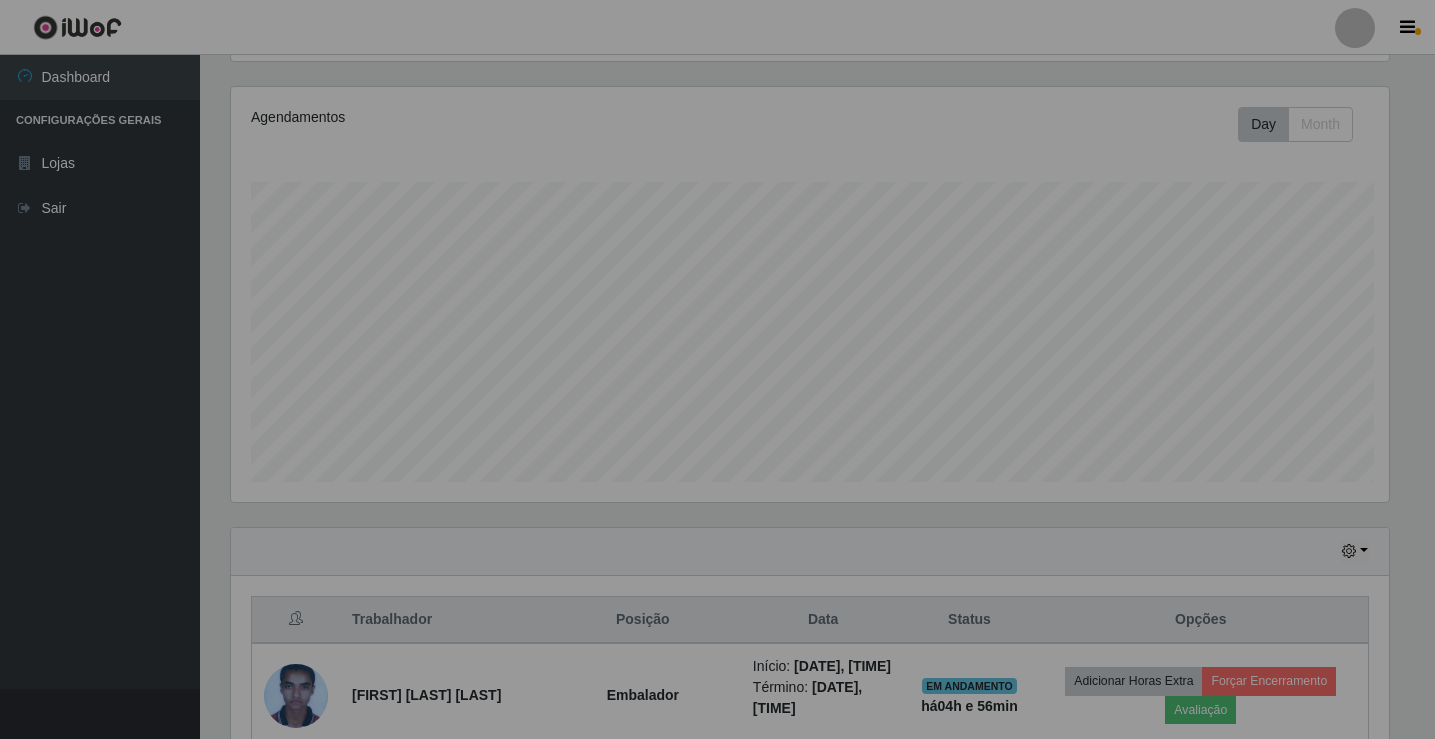 scroll, scrollTop: 999585, scrollLeft: 998827, axis: both 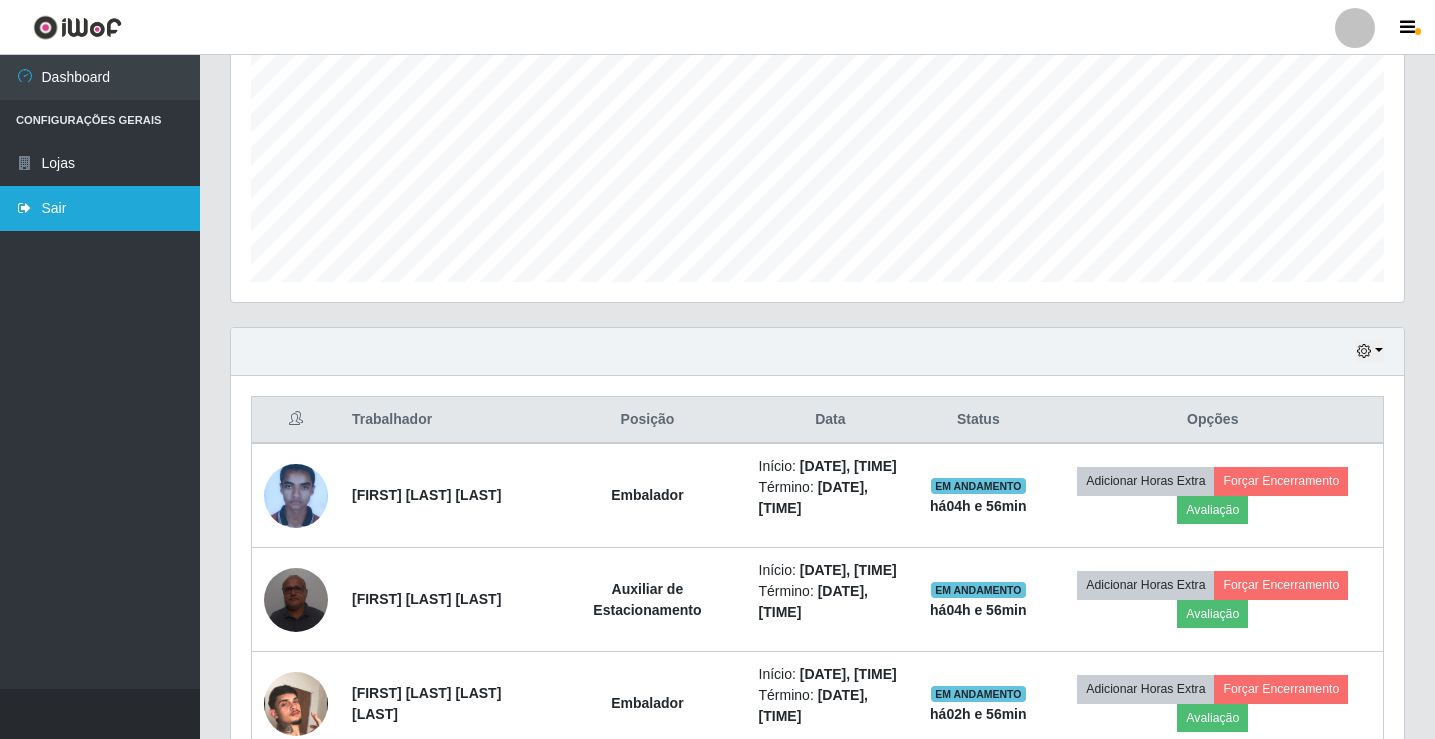 click on "Sair" at bounding box center (100, 208) 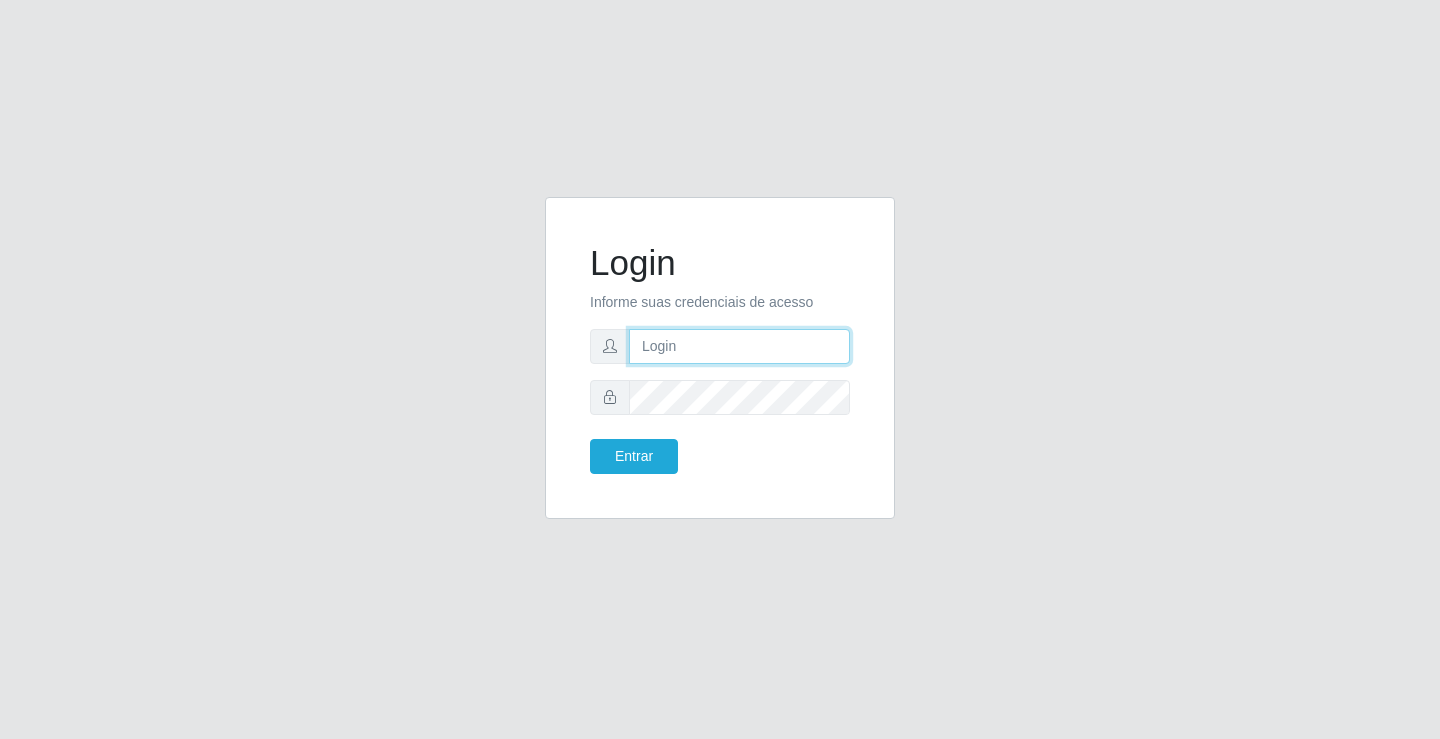 click at bounding box center (739, 346) 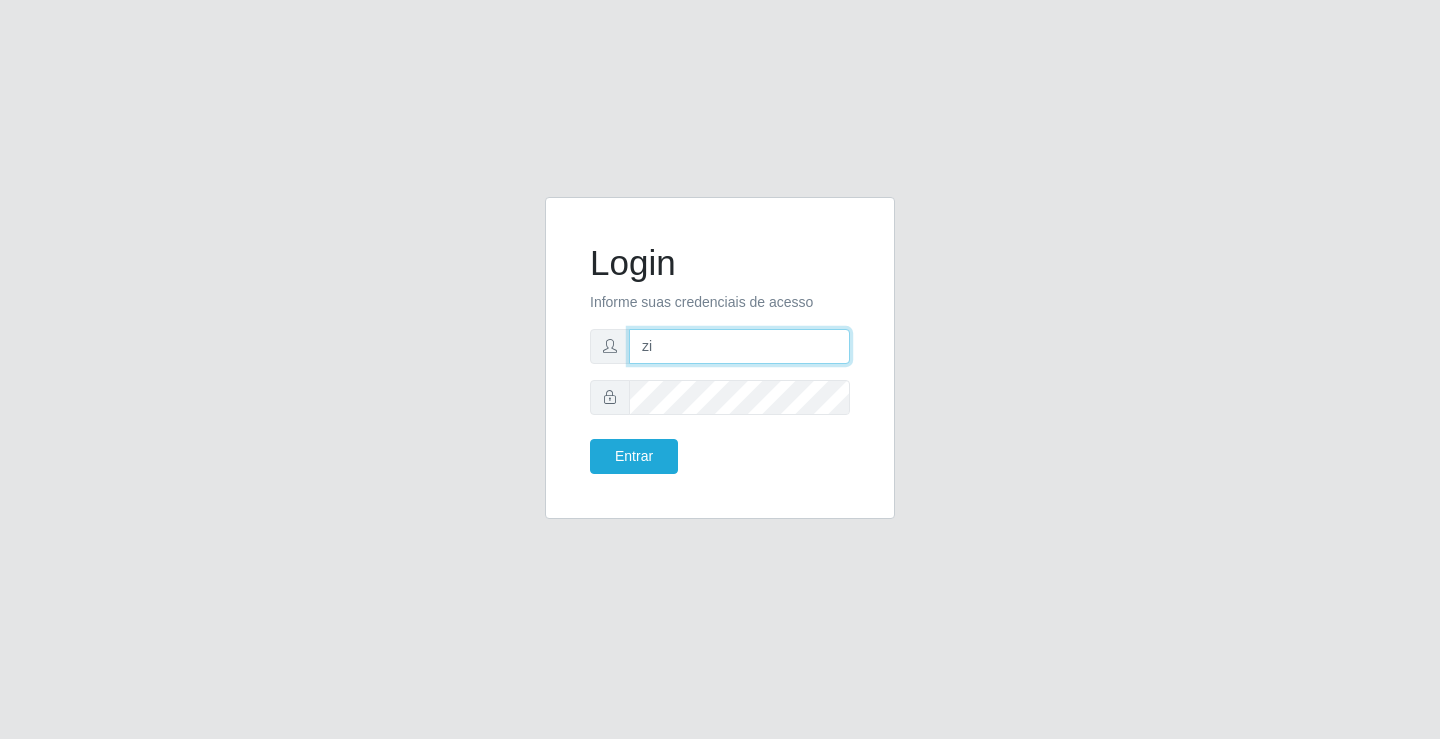 type on "[EMAIL]" 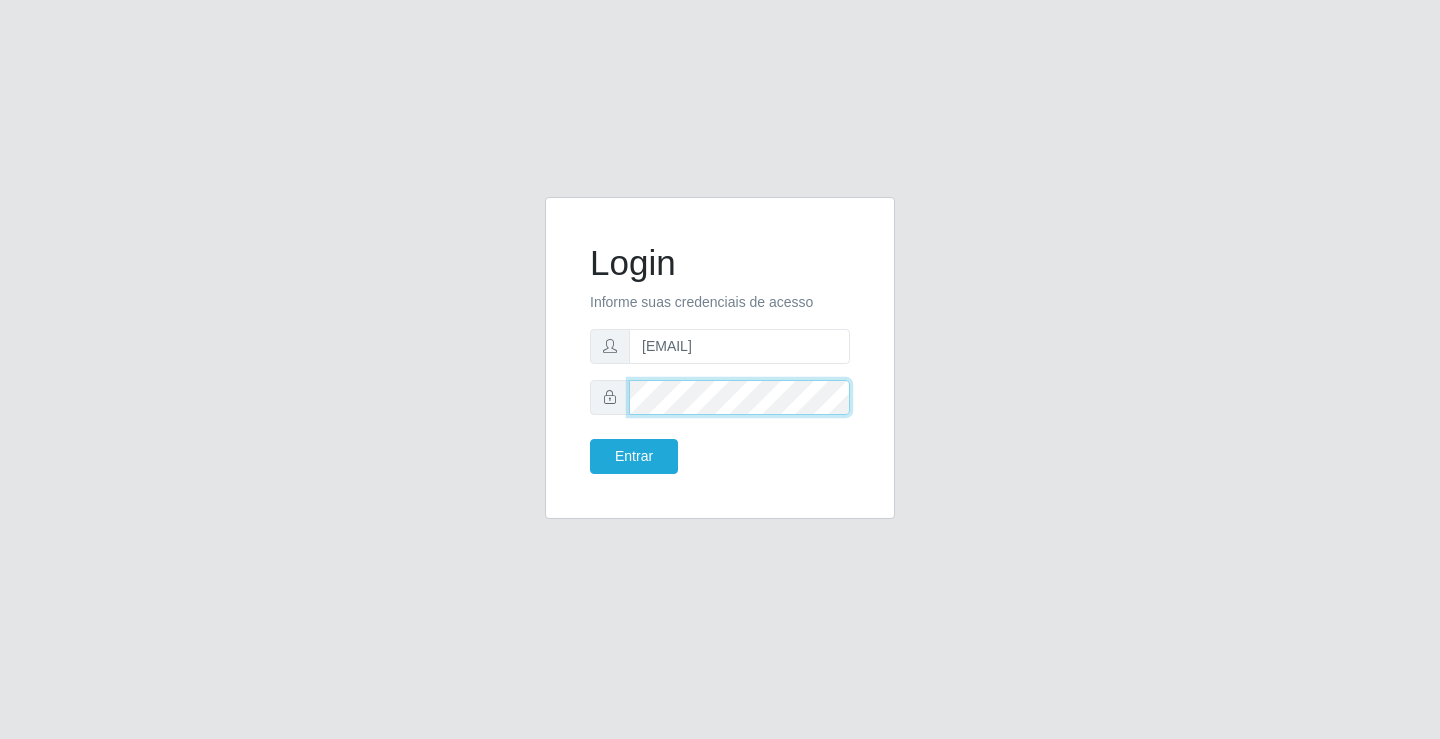 click on "Entrar" at bounding box center [634, 456] 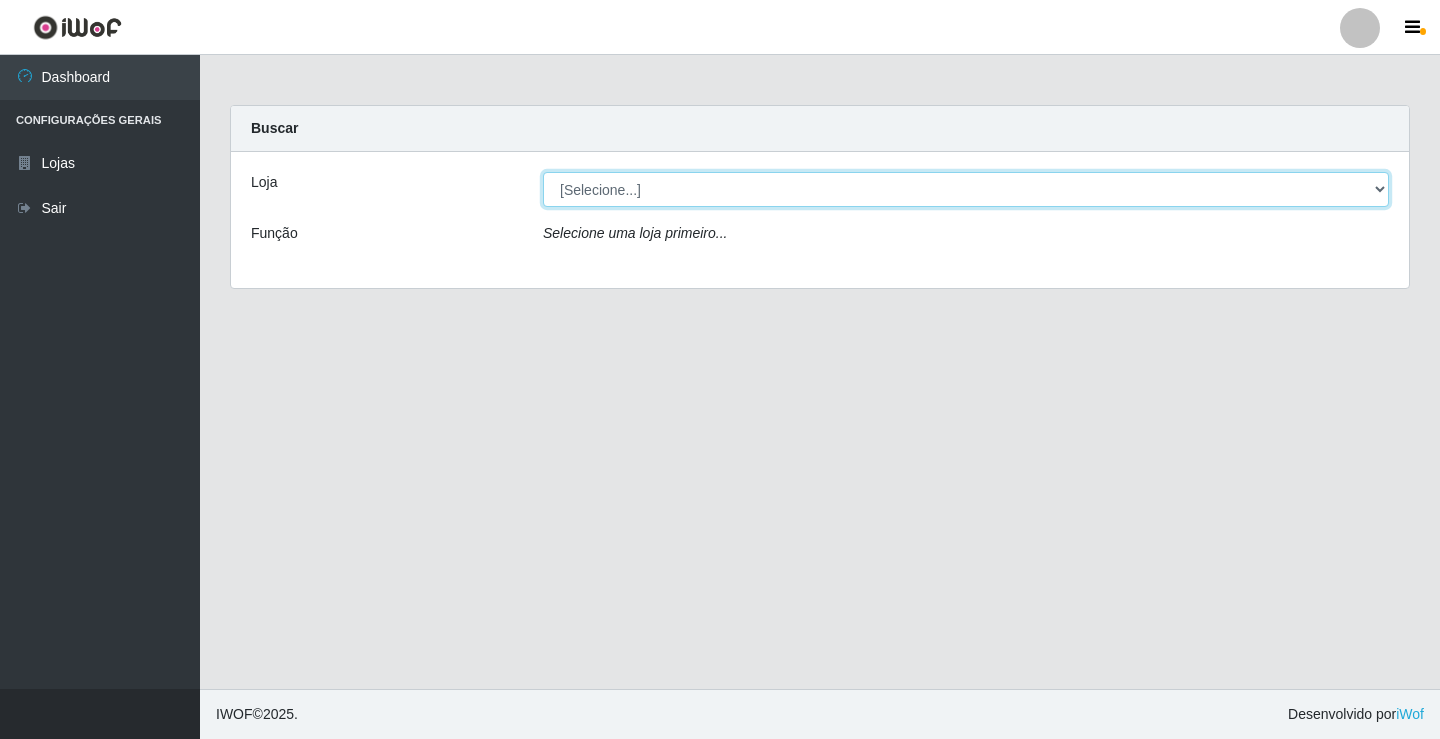 click on "[Selecione...] Ideal - [CITY]" at bounding box center [966, 189] 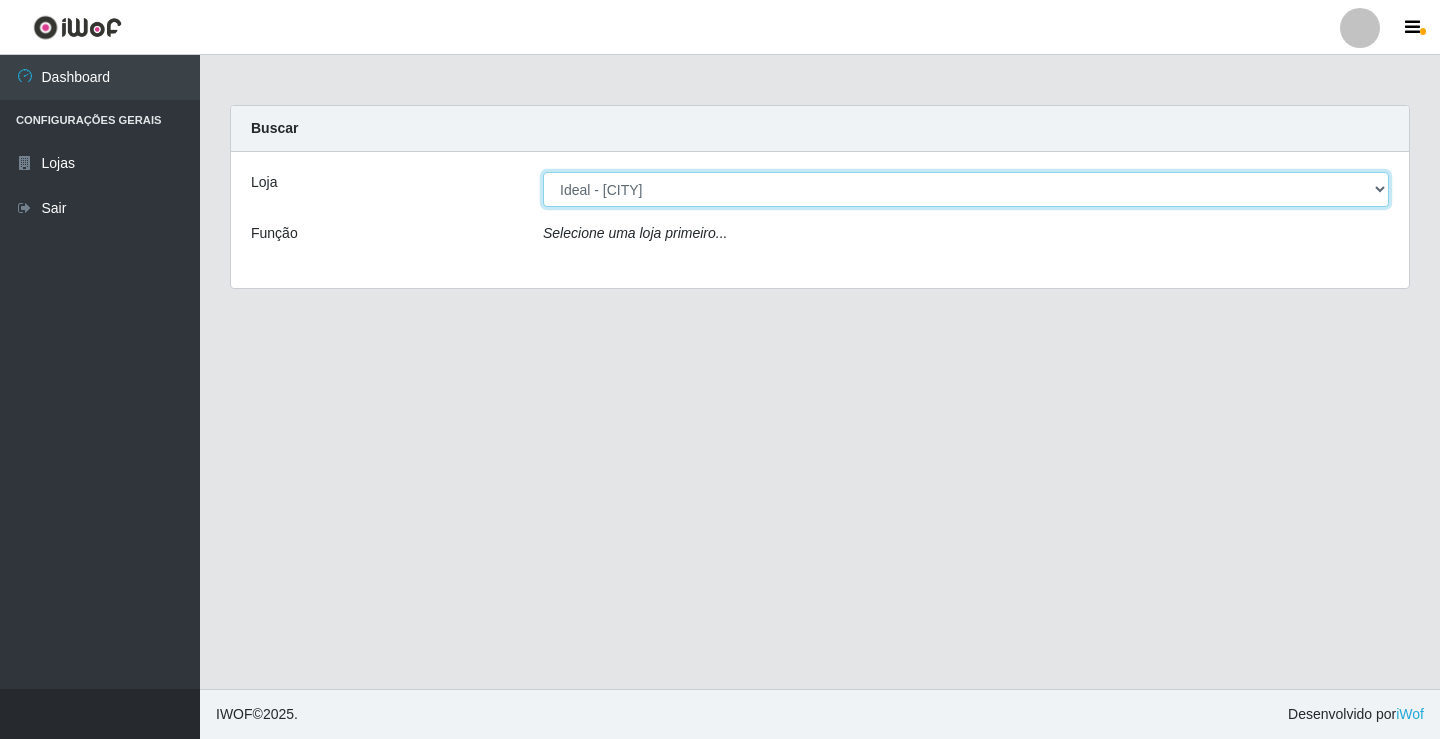 click on "[Selecione...] Ideal - [CITY]" at bounding box center [966, 189] 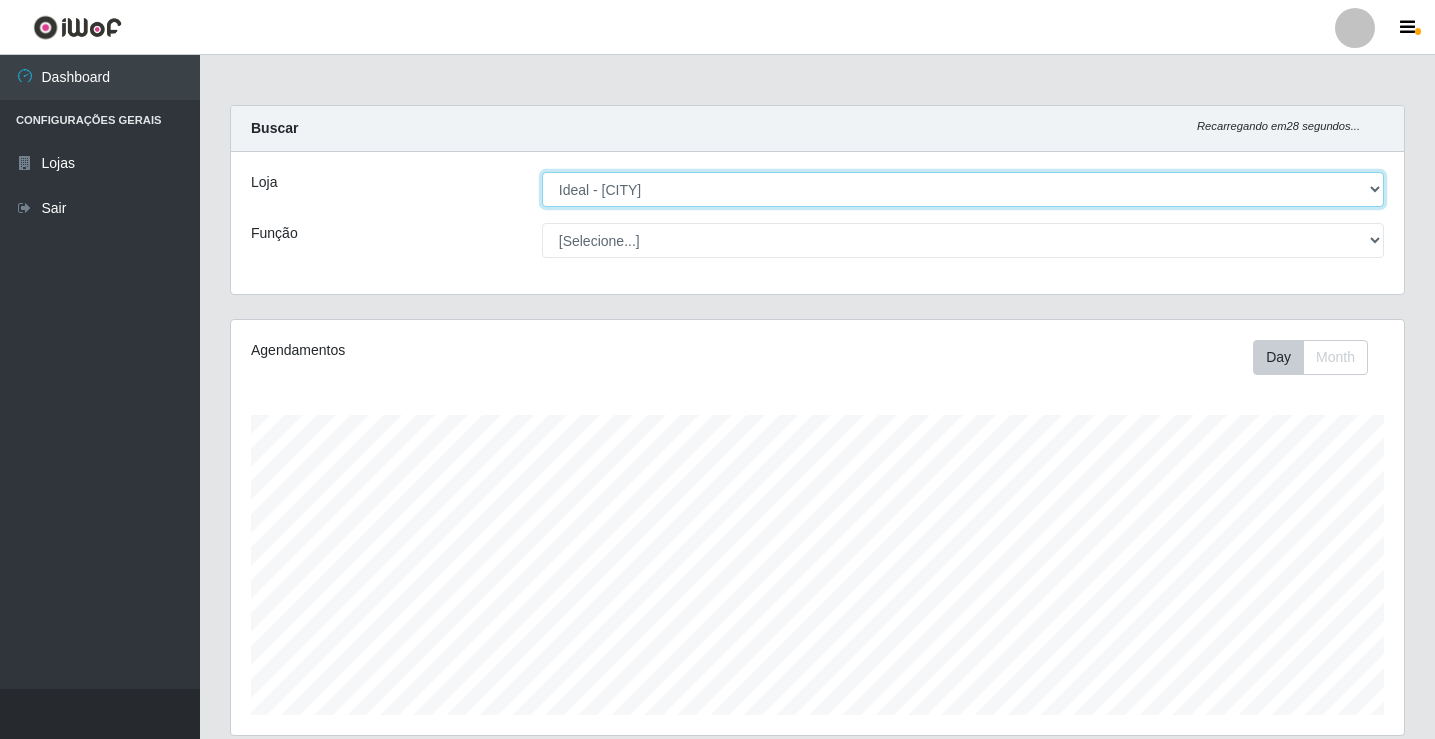 scroll, scrollTop: 999585, scrollLeft: 998827, axis: both 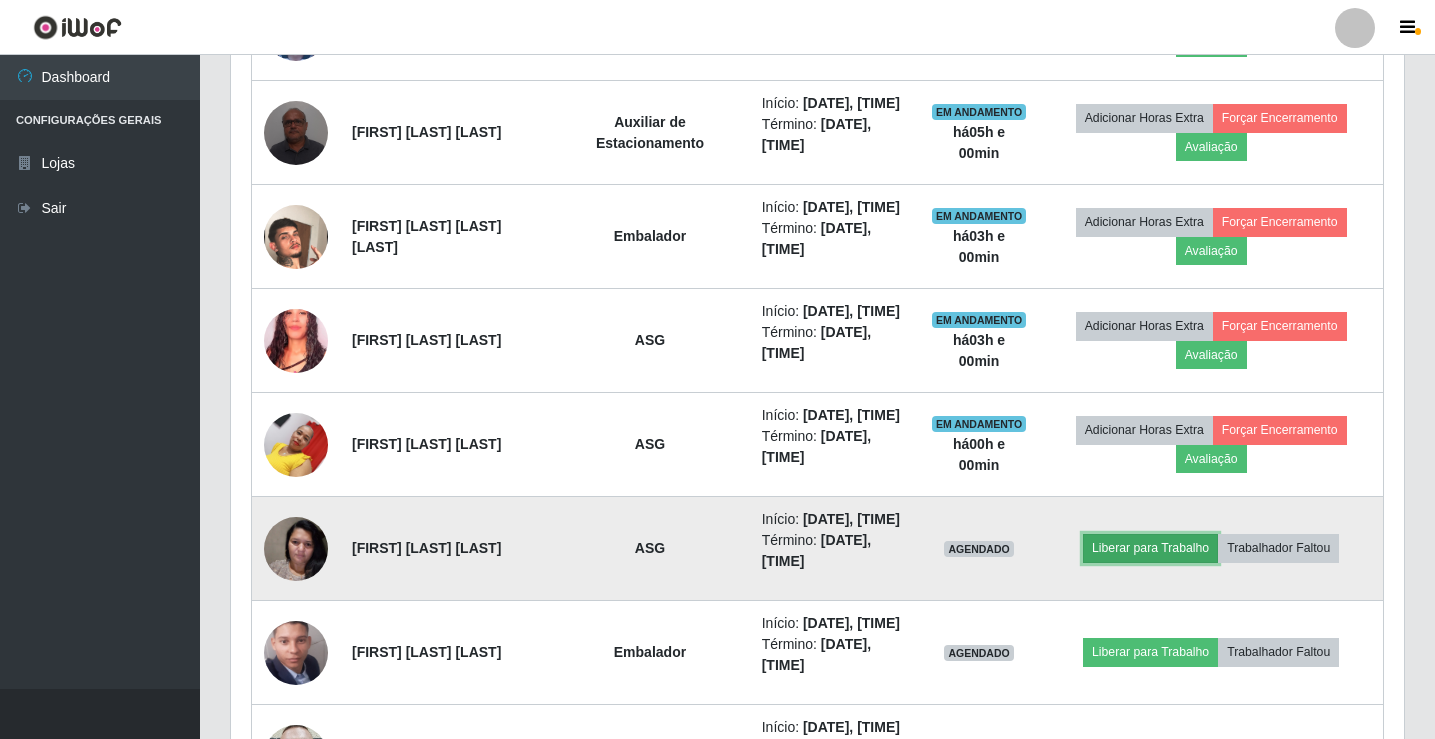 click on "Liberar para Trabalho" at bounding box center [1150, 548] 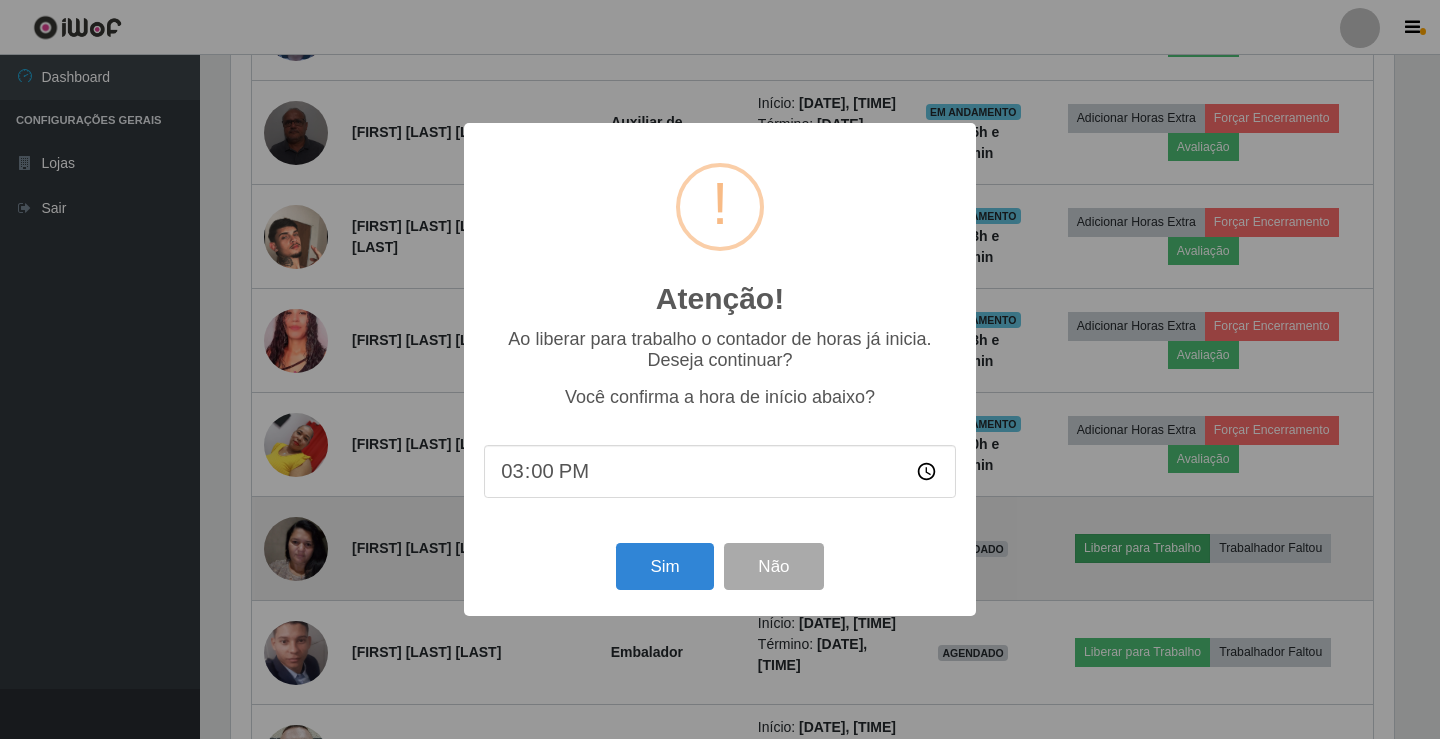 scroll, scrollTop: 999585, scrollLeft: 998837, axis: both 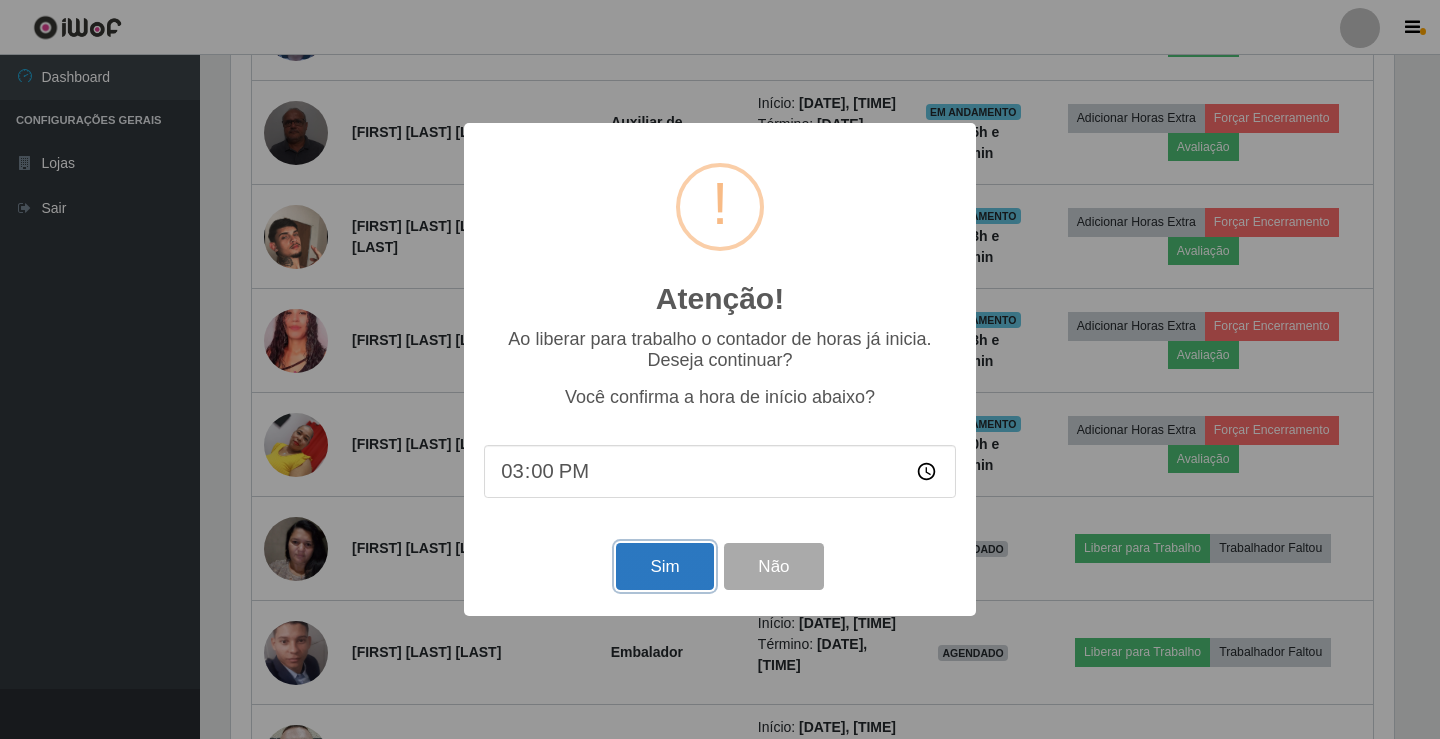 click on "Sim" at bounding box center (664, 566) 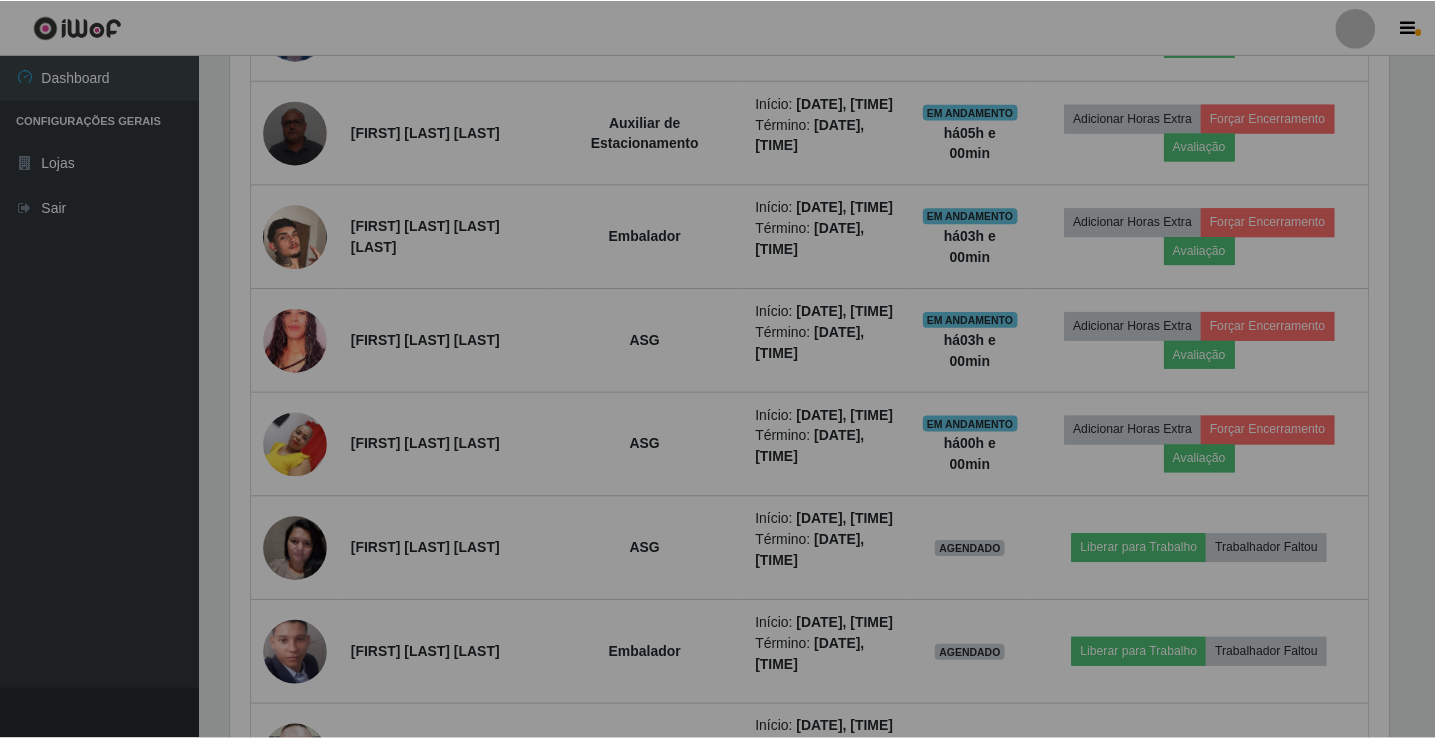 scroll, scrollTop: 999585, scrollLeft: 998827, axis: both 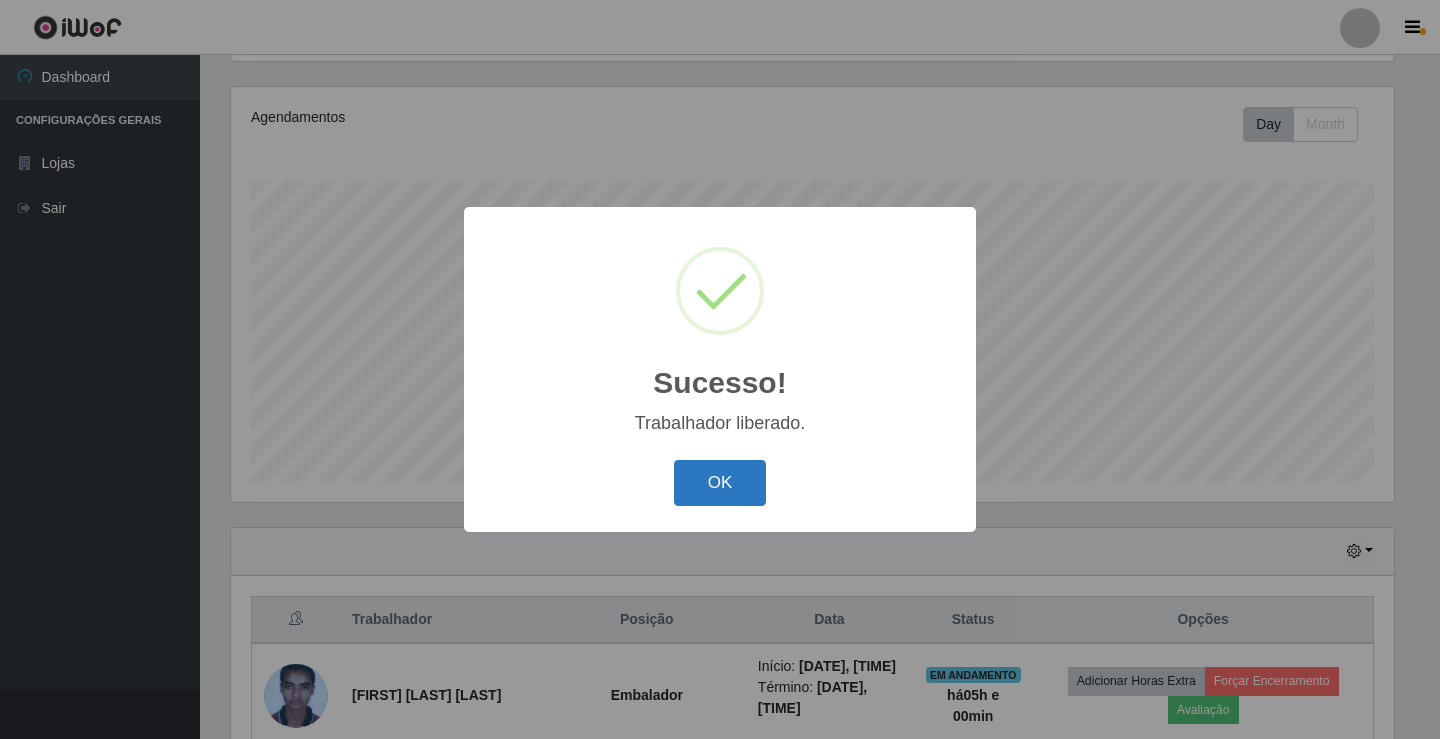 click on "OK" at bounding box center [720, 483] 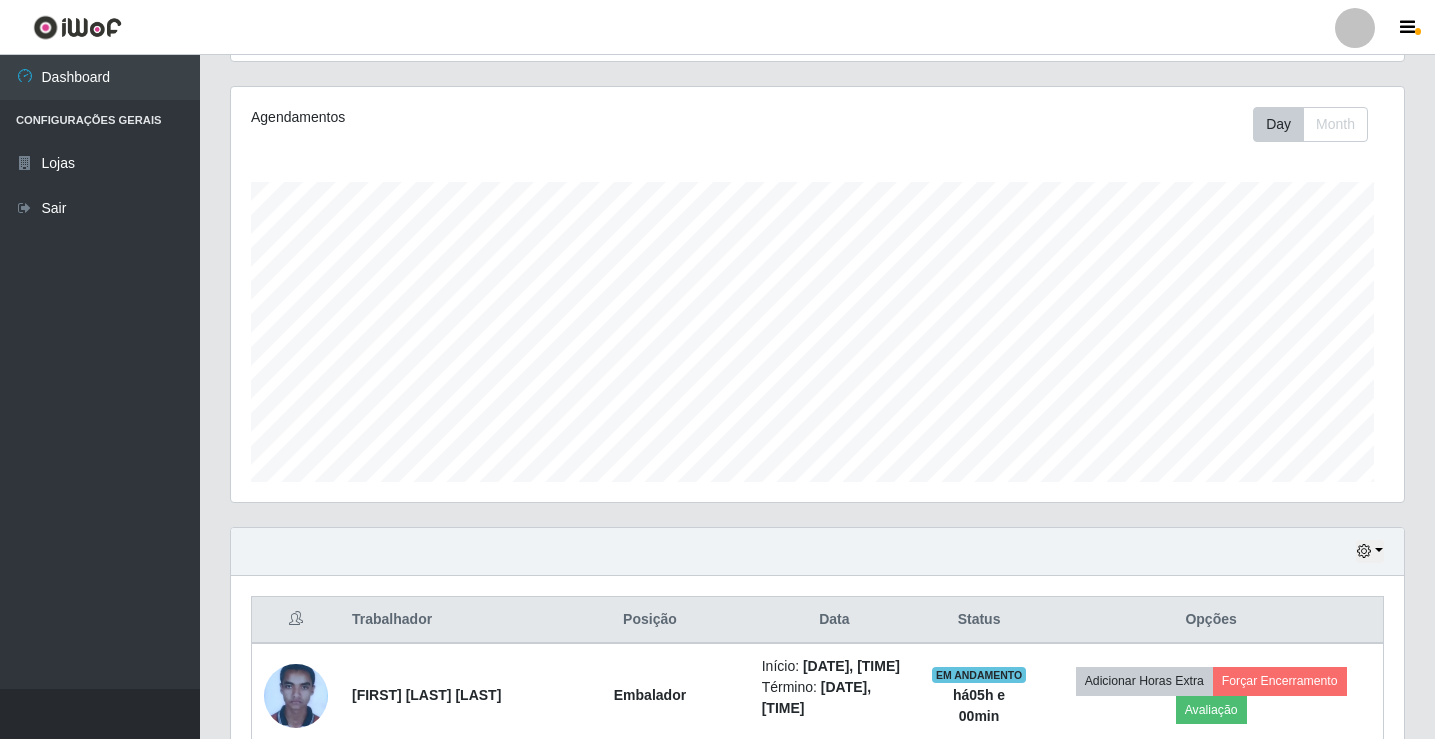 scroll, scrollTop: 999585, scrollLeft: 998827, axis: both 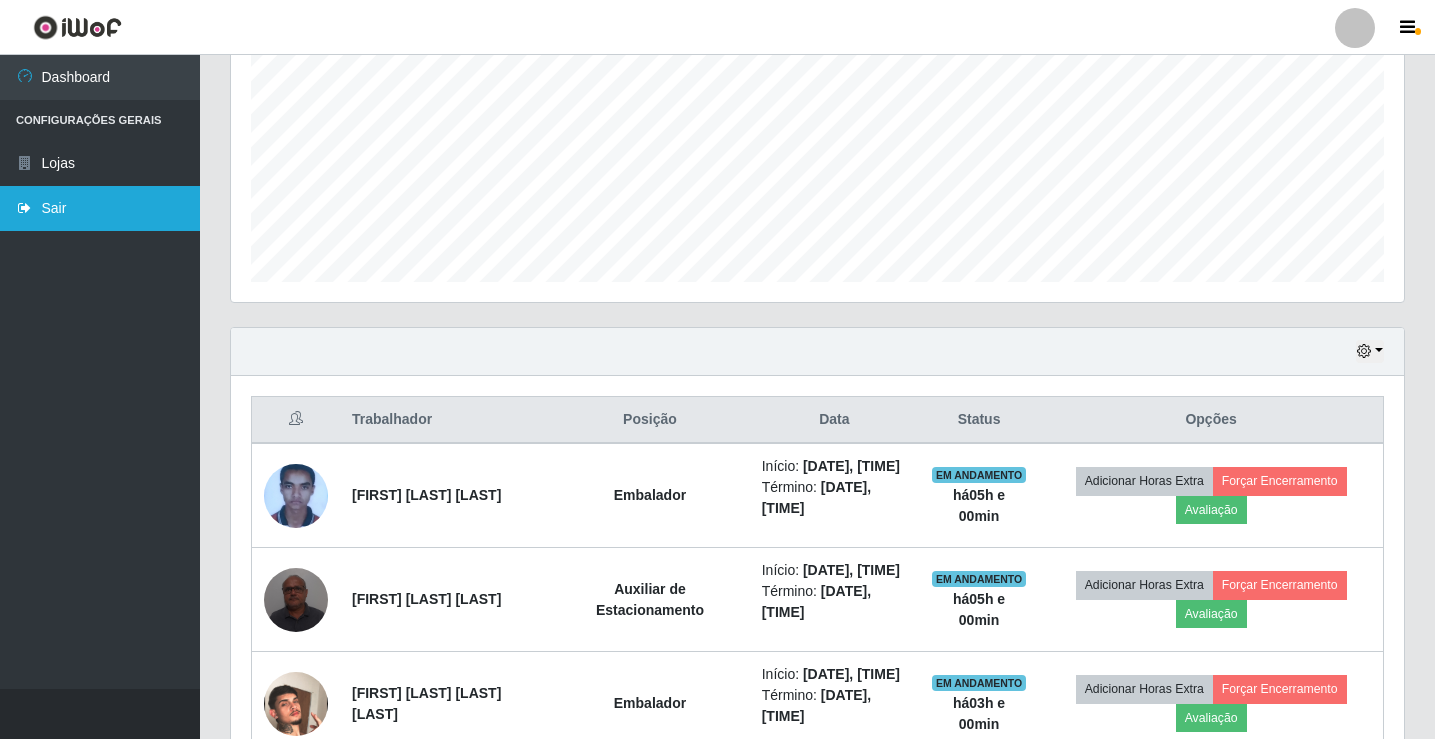 click on "Sair" at bounding box center (100, 208) 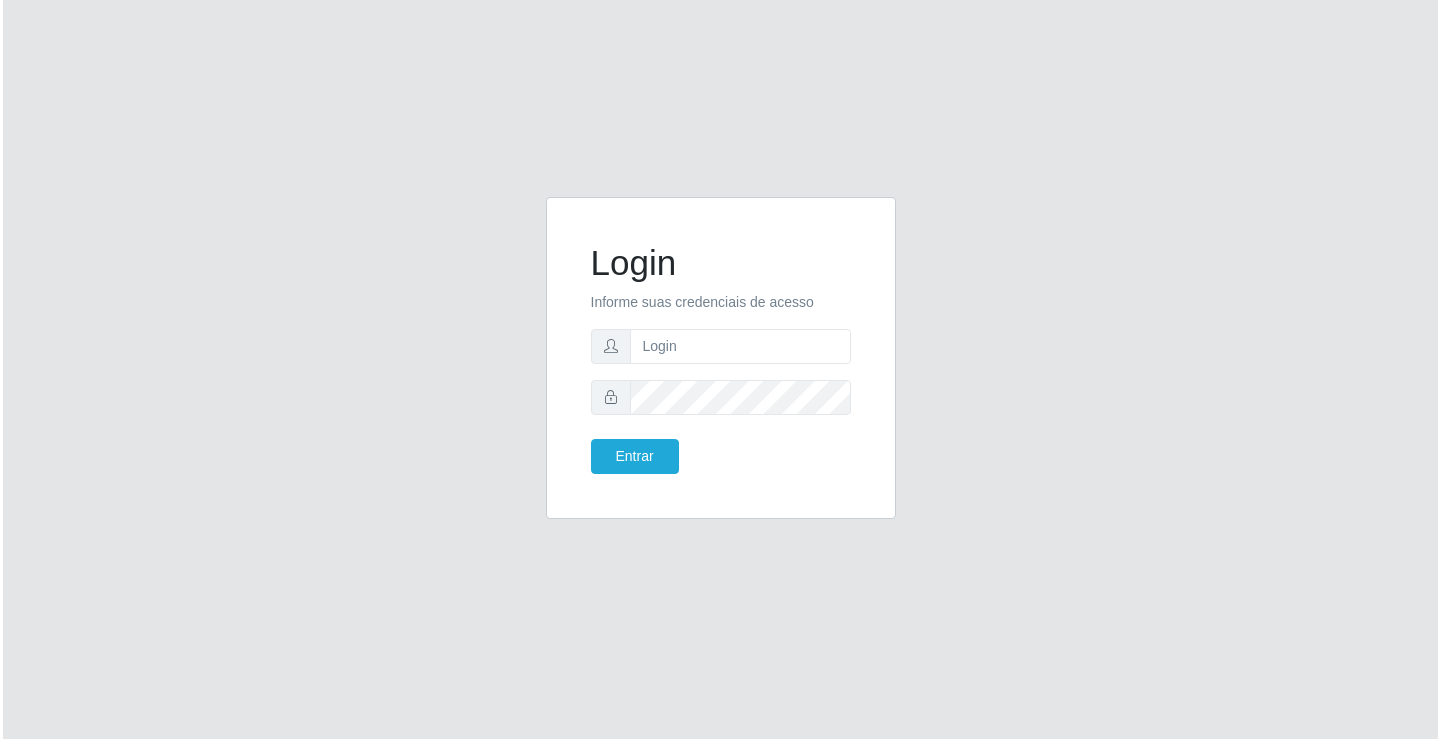 scroll, scrollTop: 0, scrollLeft: 0, axis: both 